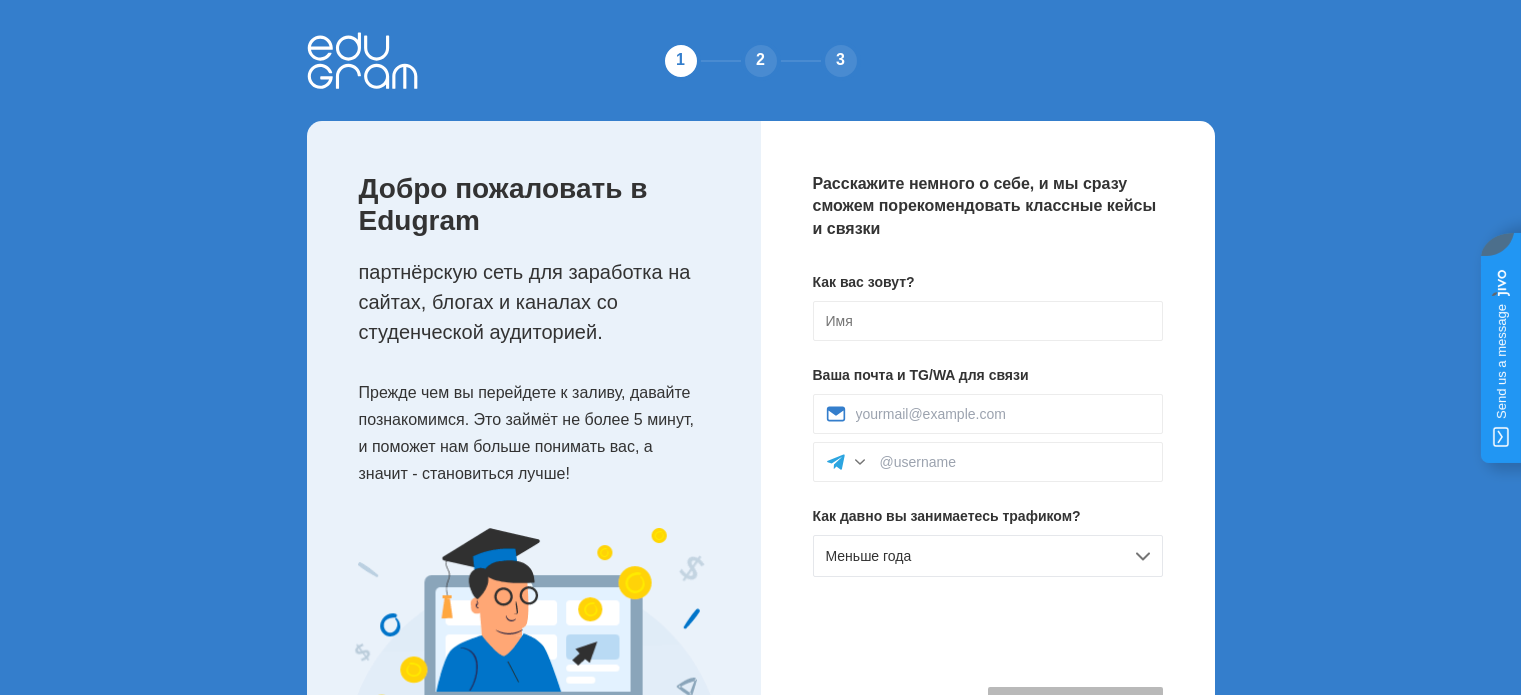 scroll, scrollTop: 0, scrollLeft: 0, axis: both 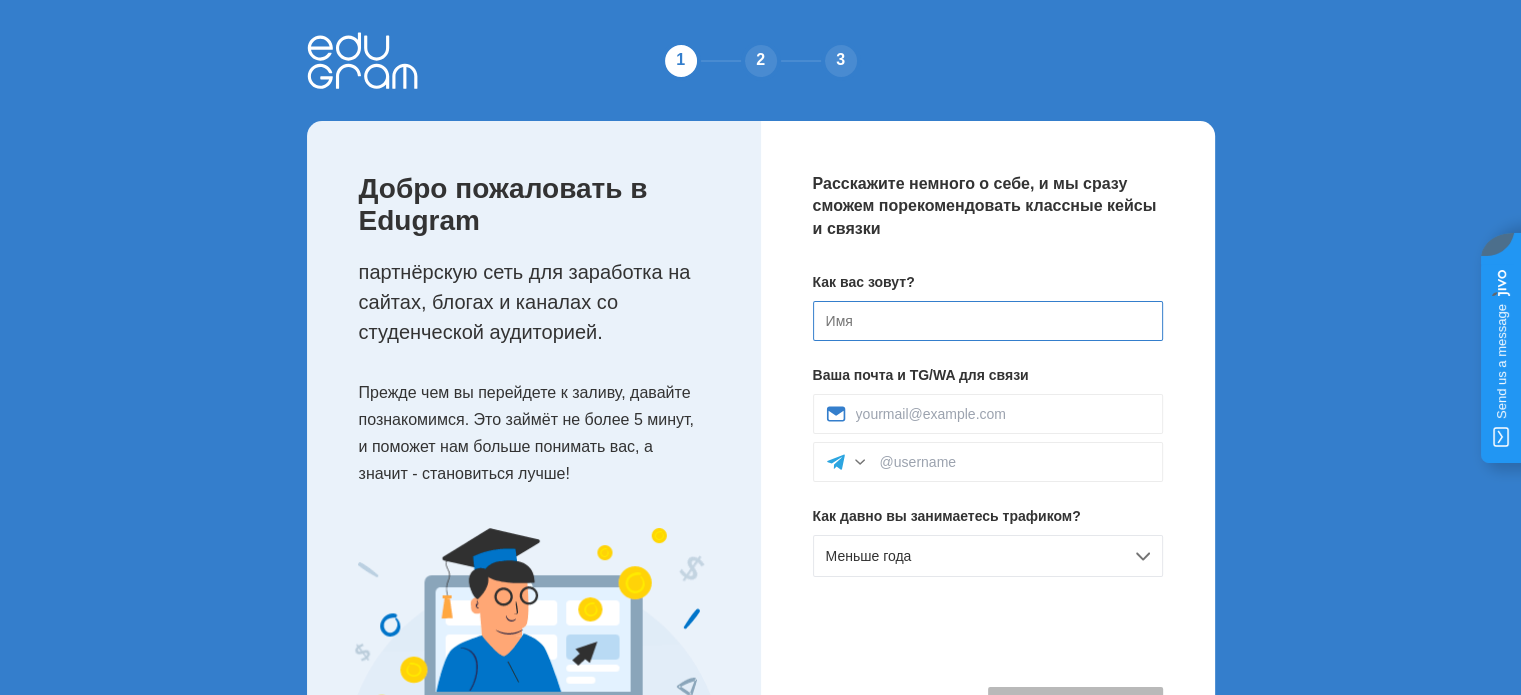 click at bounding box center [988, 321] 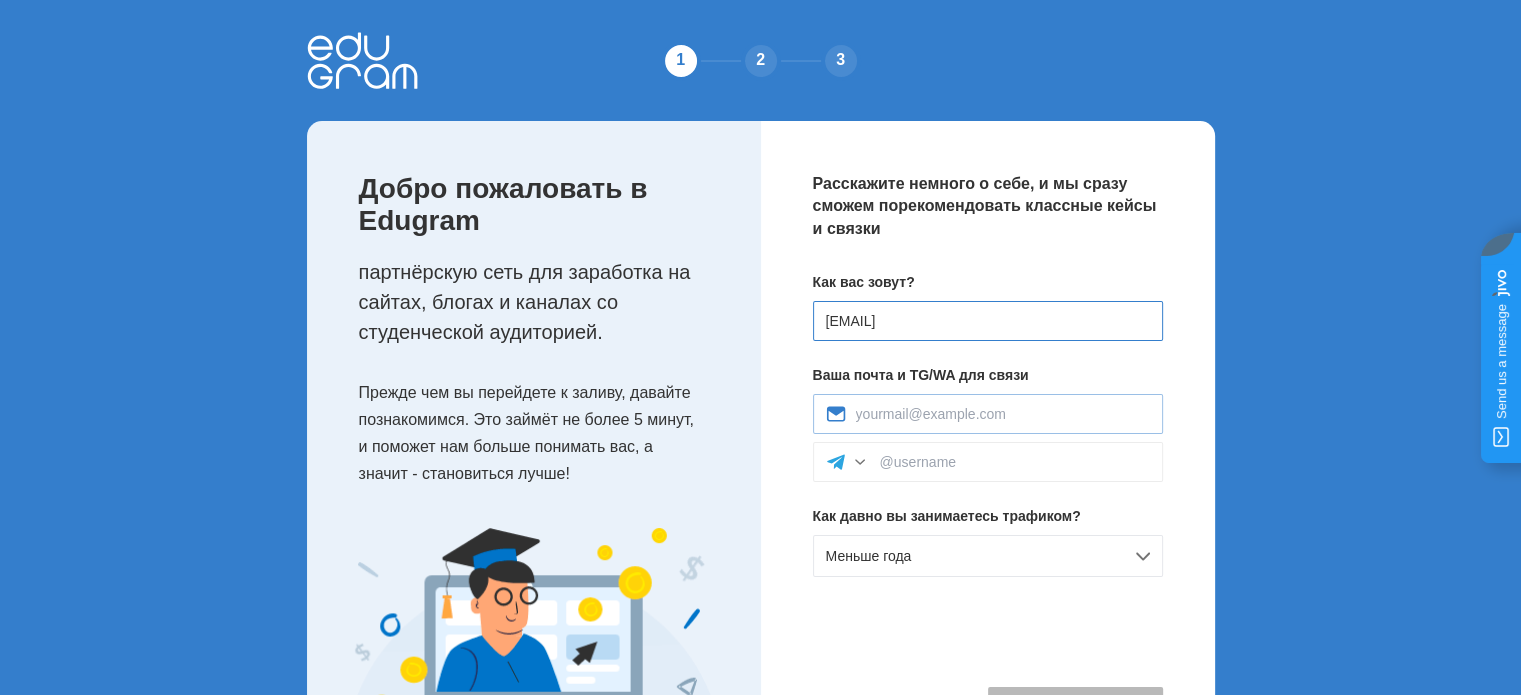 type on "[EMAIL]" 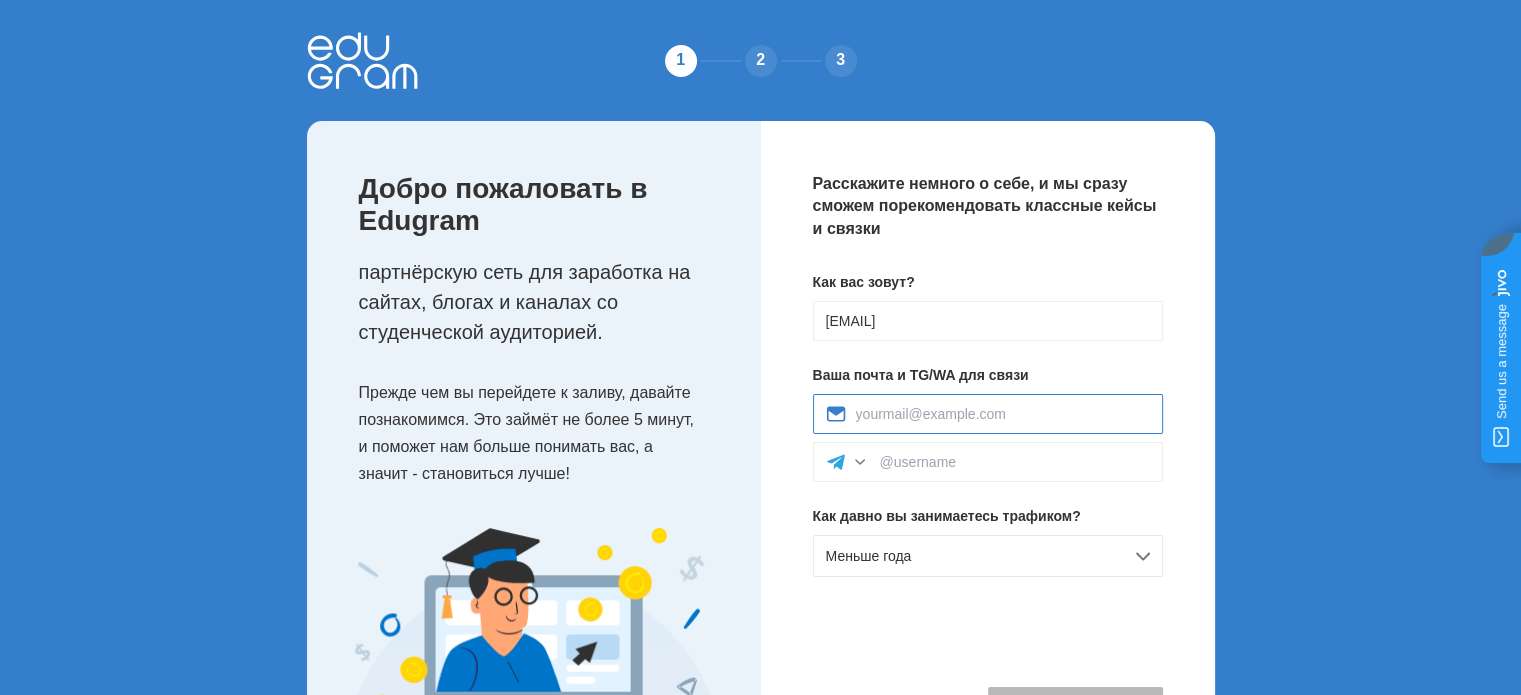 click at bounding box center (1003, 414) 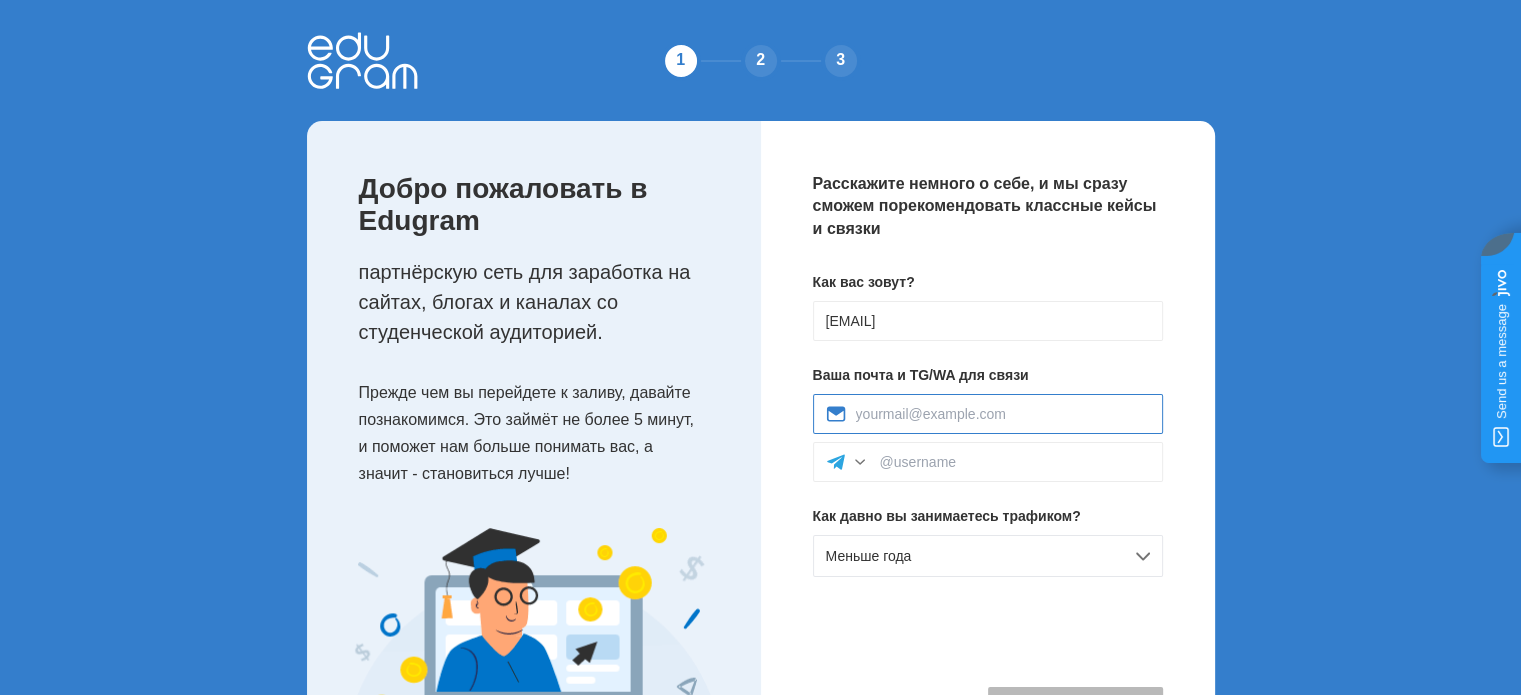 drag, startPoint x: 856, startPoint y: 415, endPoint x: 988, endPoint y: 407, distance: 132.2422 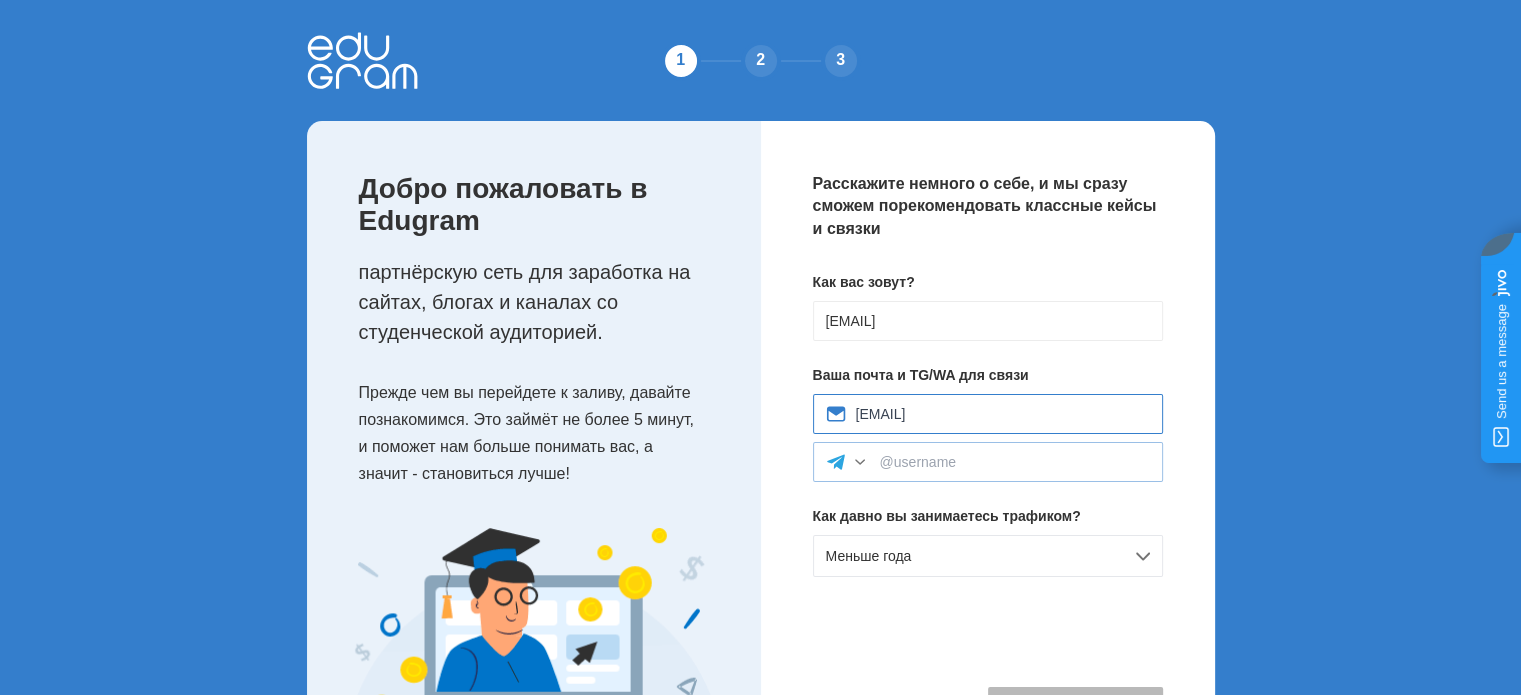 type on "nb20211966@gmail.com" 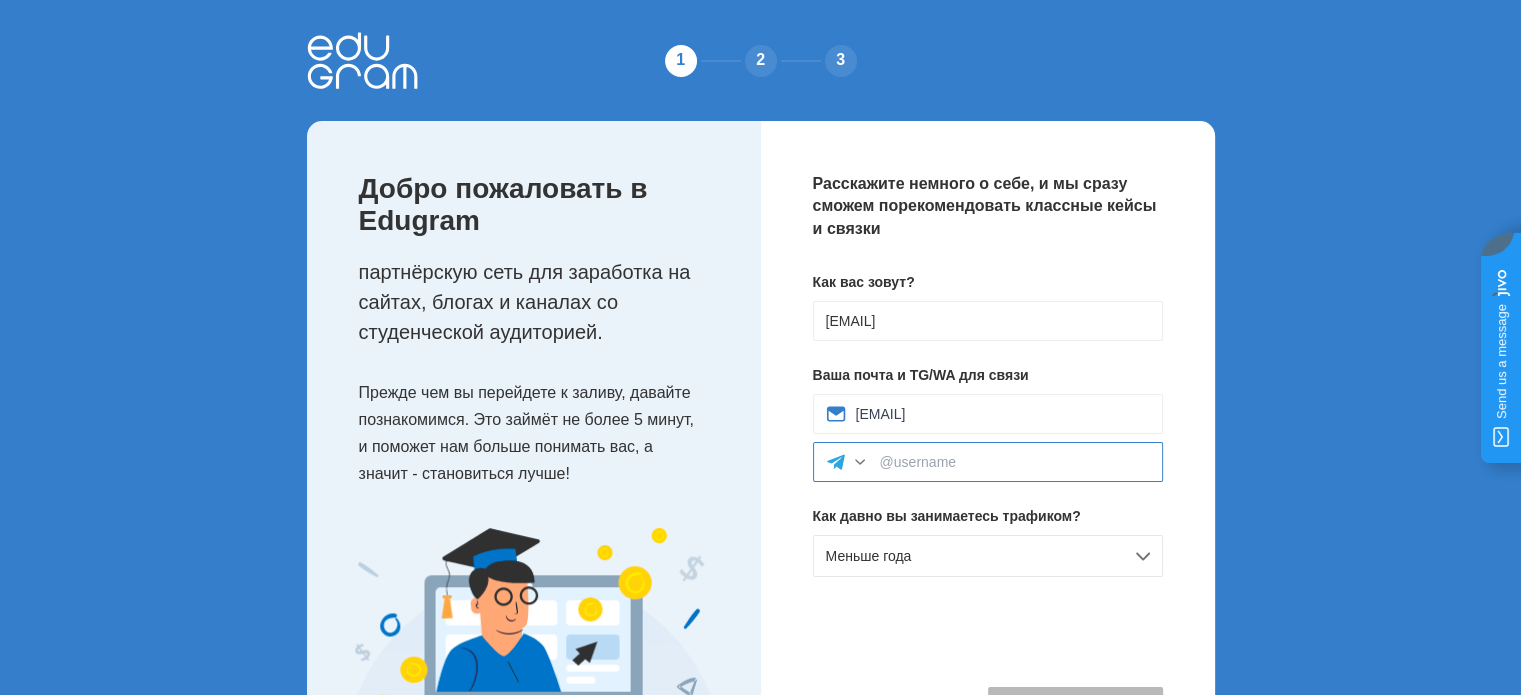 click at bounding box center (1015, 462) 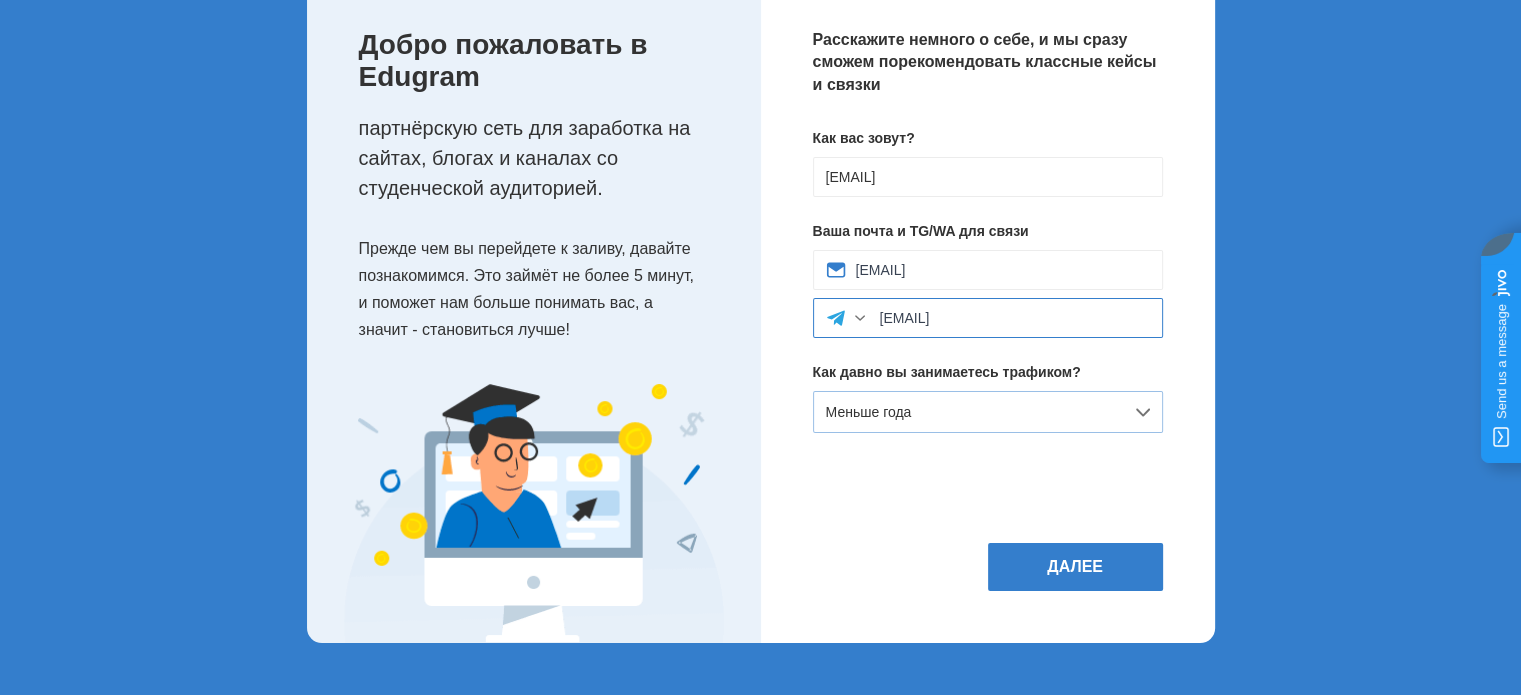 scroll, scrollTop: 145, scrollLeft: 0, axis: vertical 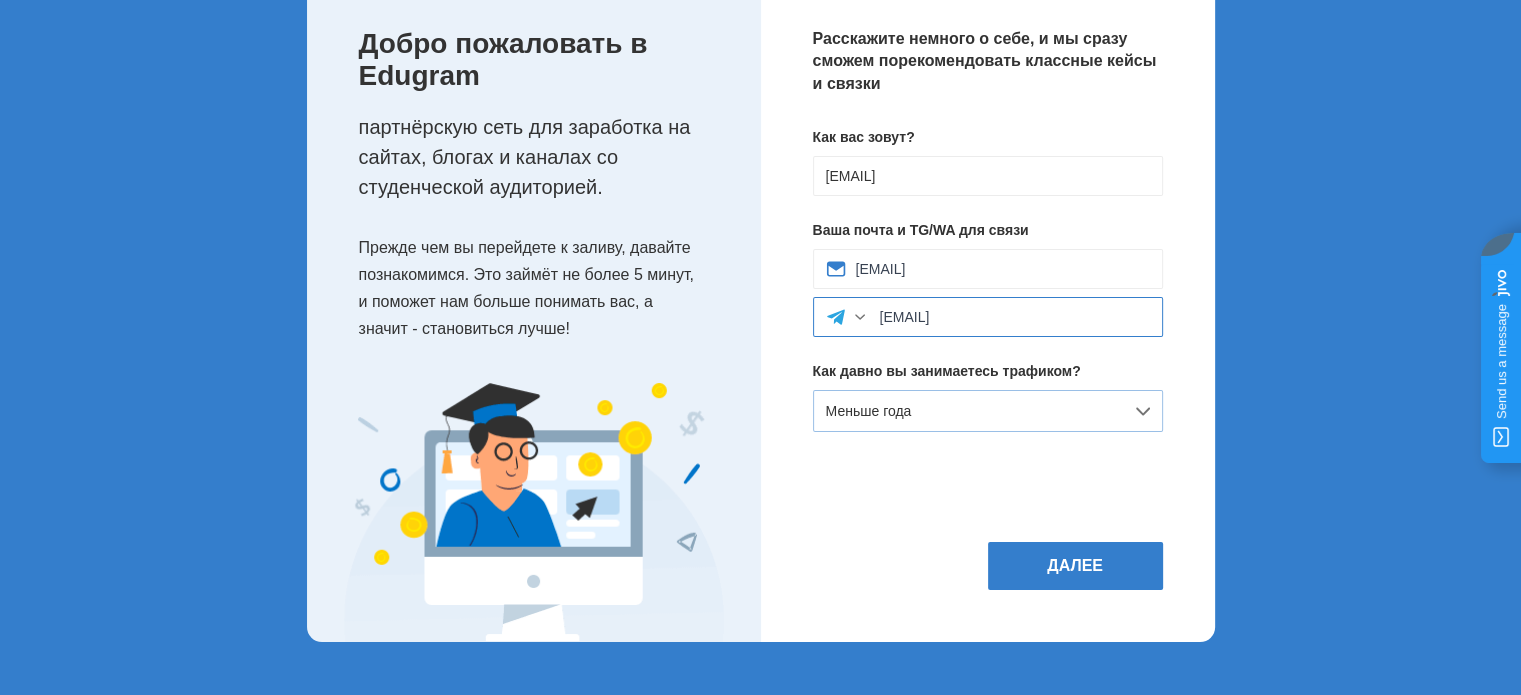 type on "@NataliaBarkova66" 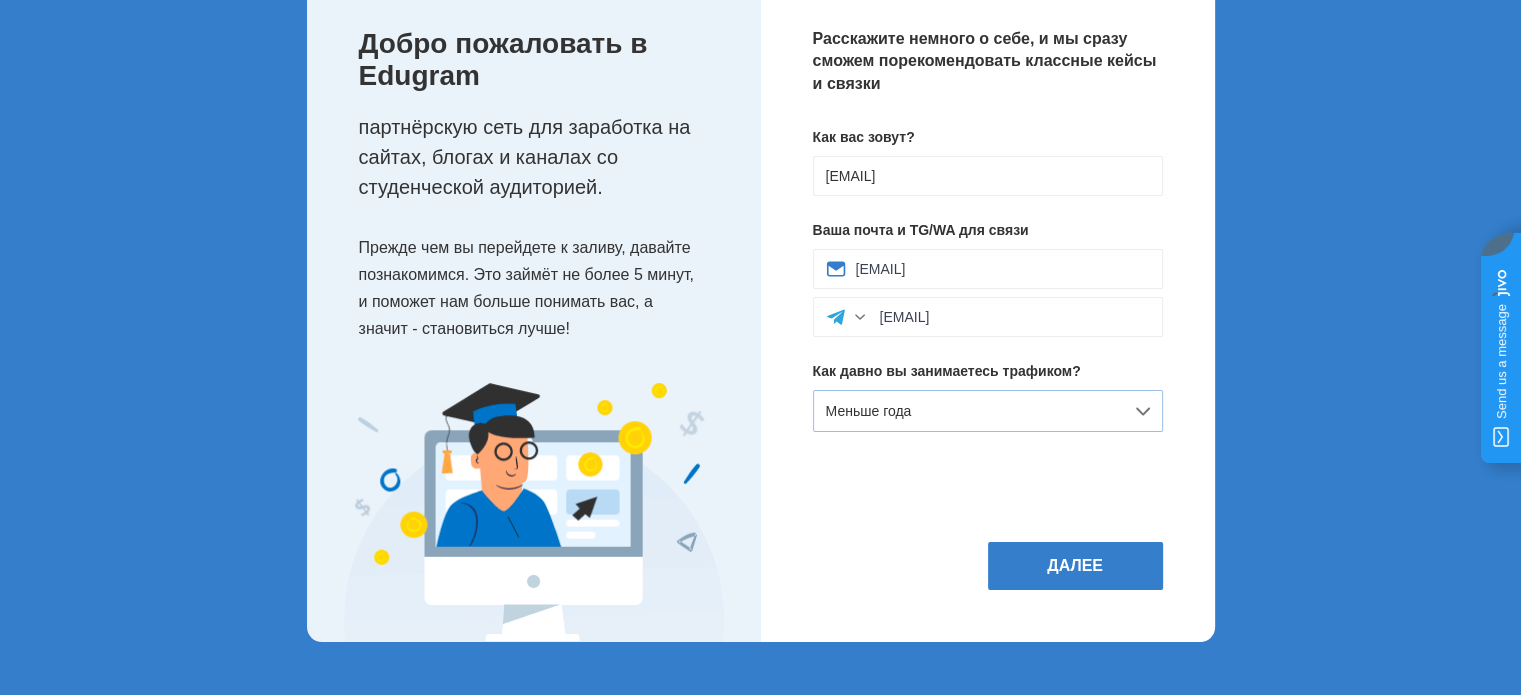 click on "Далее" at bounding box center [1075, 566] 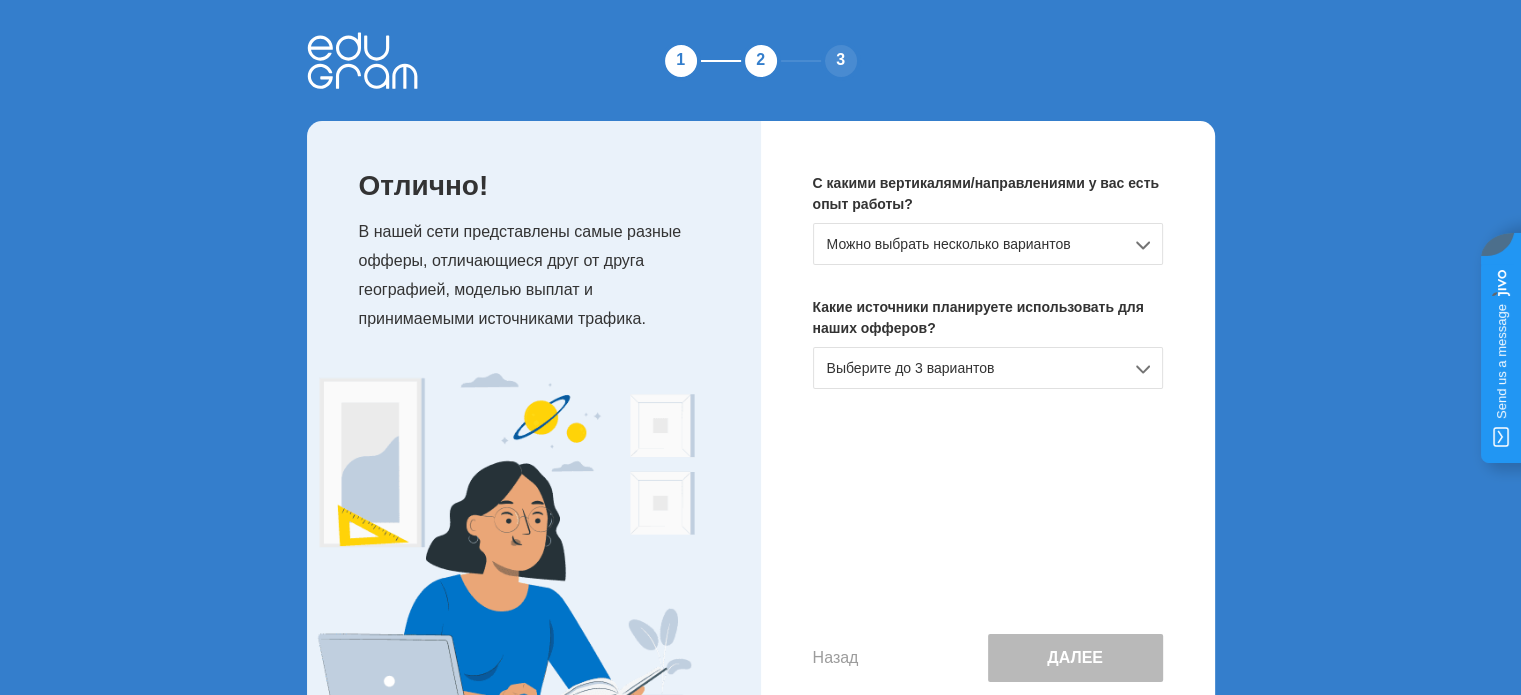 click on "Можно выбрать несколько вариантов" at bounding box center (988, 244) 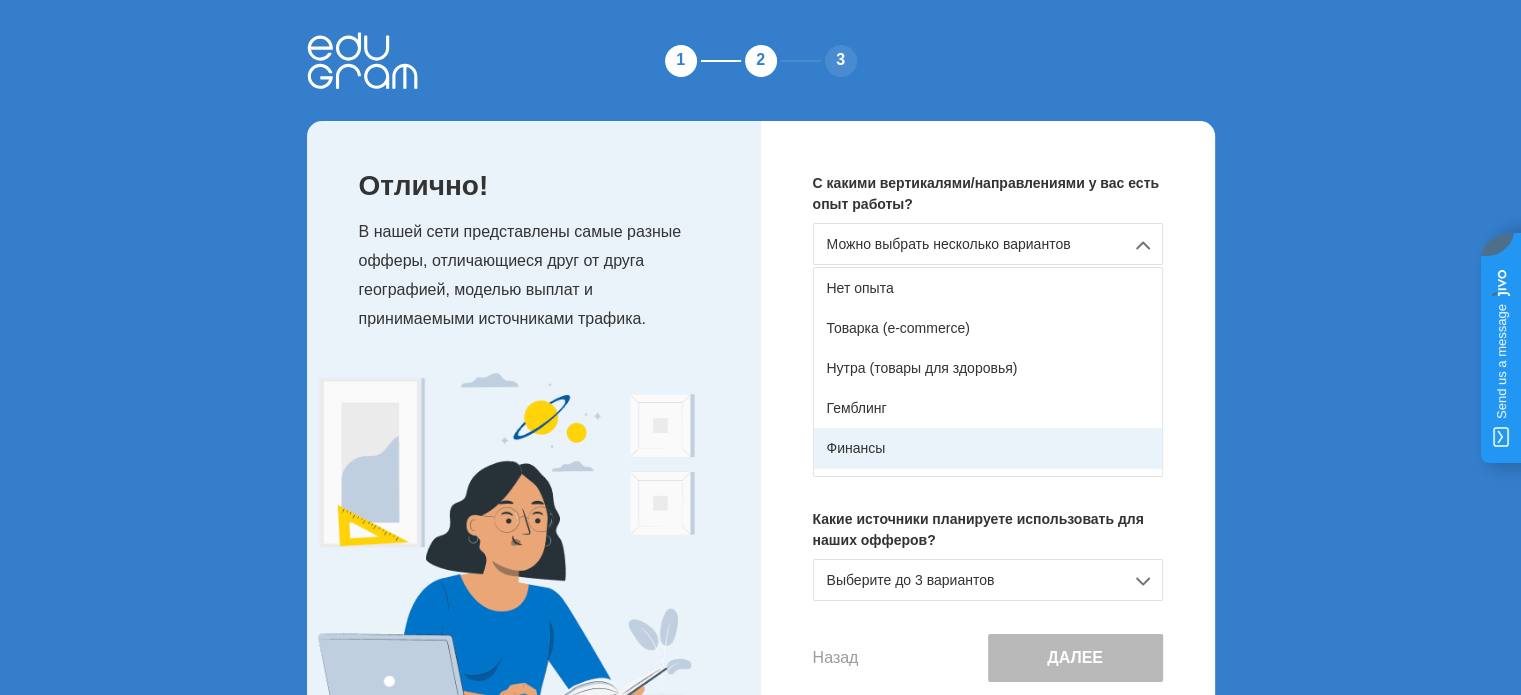 click on "Финансы" at bounding box center [988, 448] 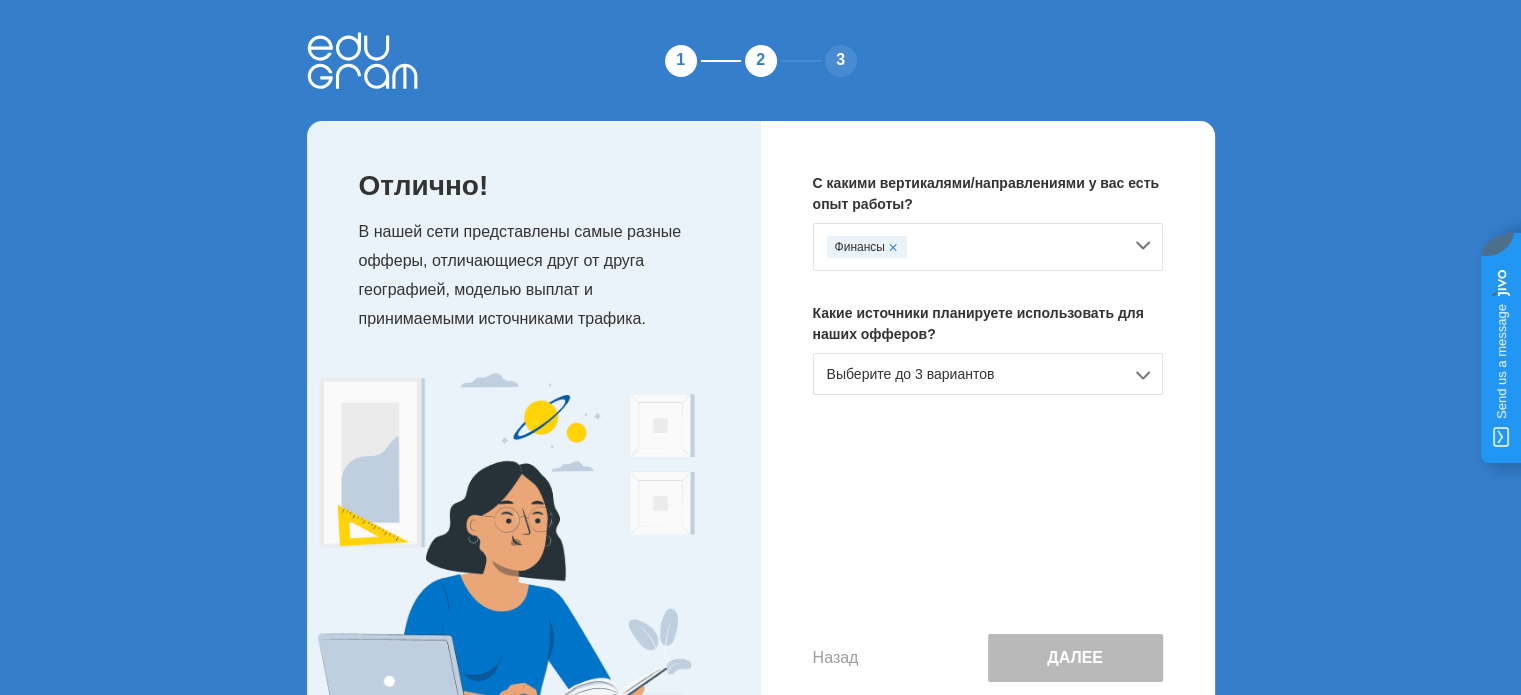 click on "Выберите до 3 вариантов" at bounding box center (988, 374) 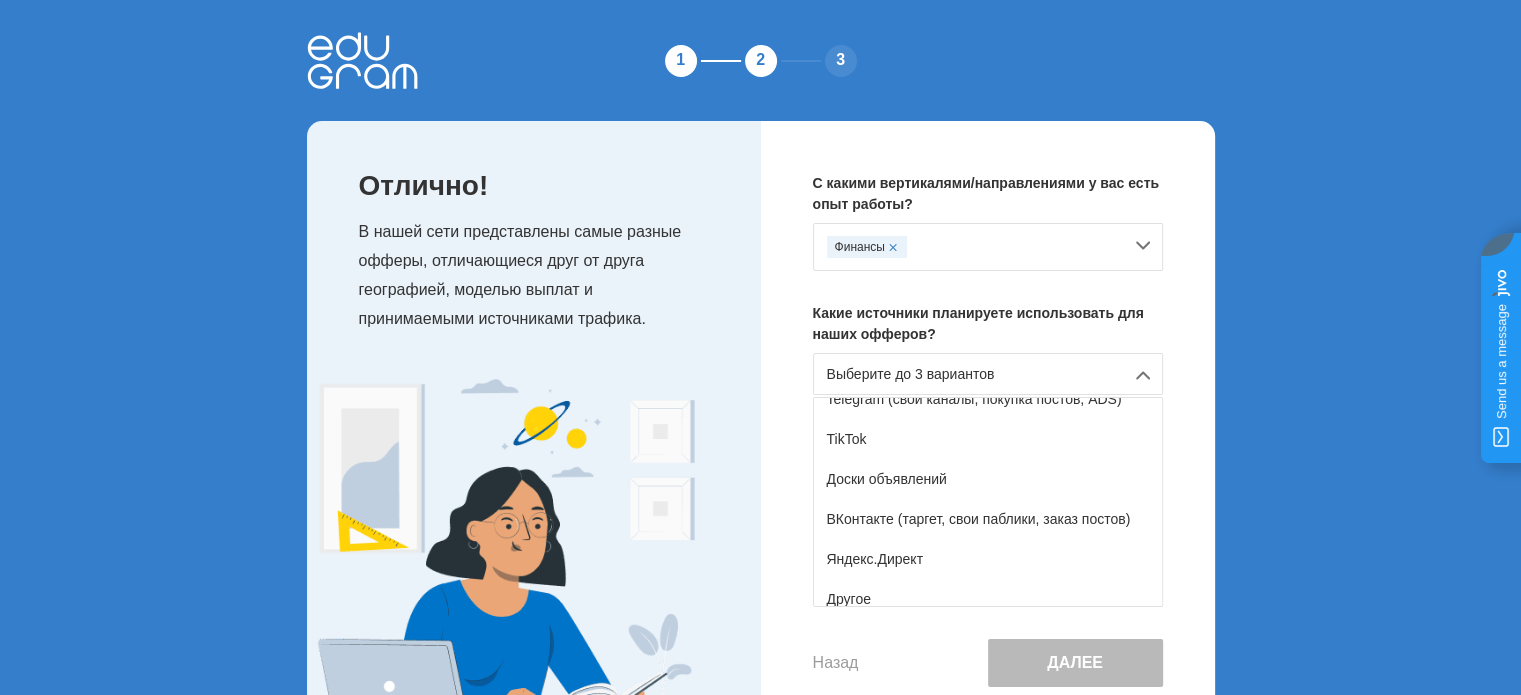 scroll, scrollTop: 328, scrollLeft: 0, axis: vertical 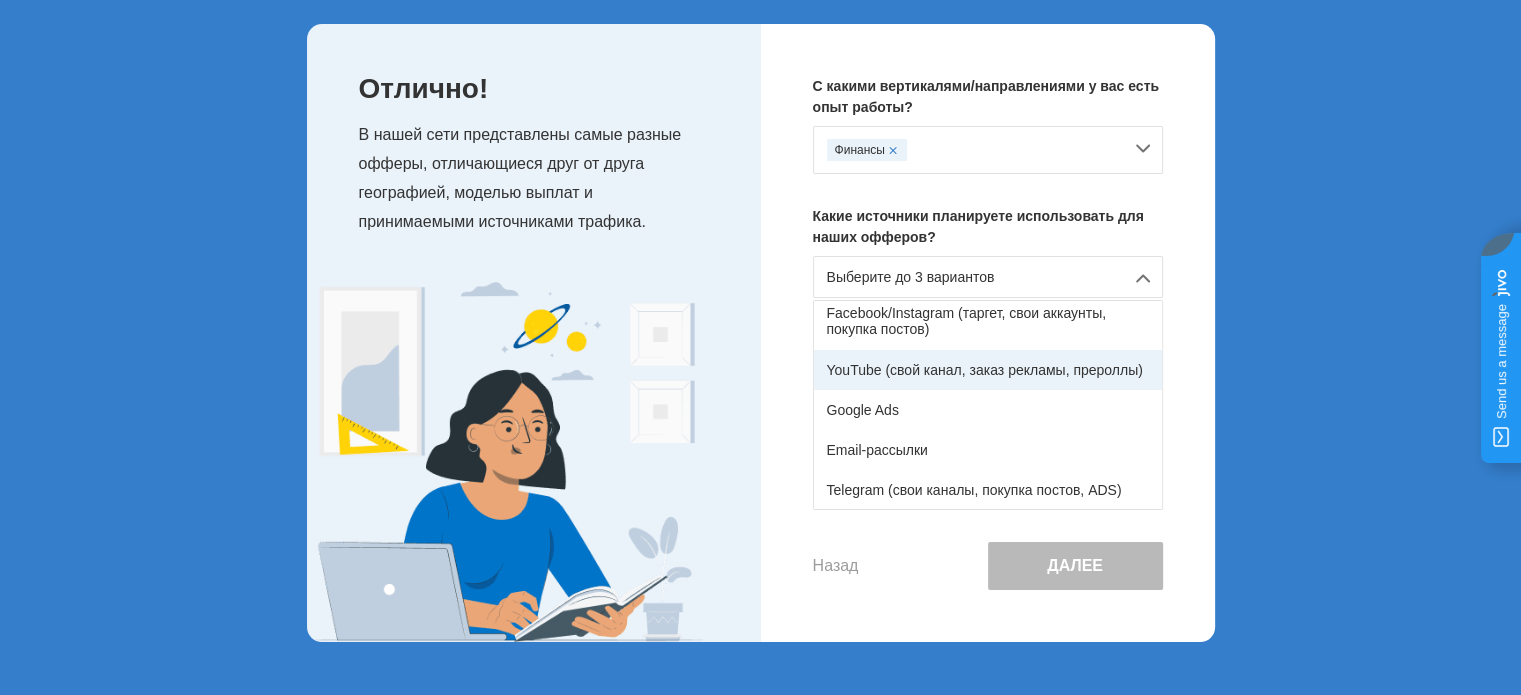 click on "YouTube (свой канал, заказ рекламы, прероллы)" at bounding box center [988, 370] 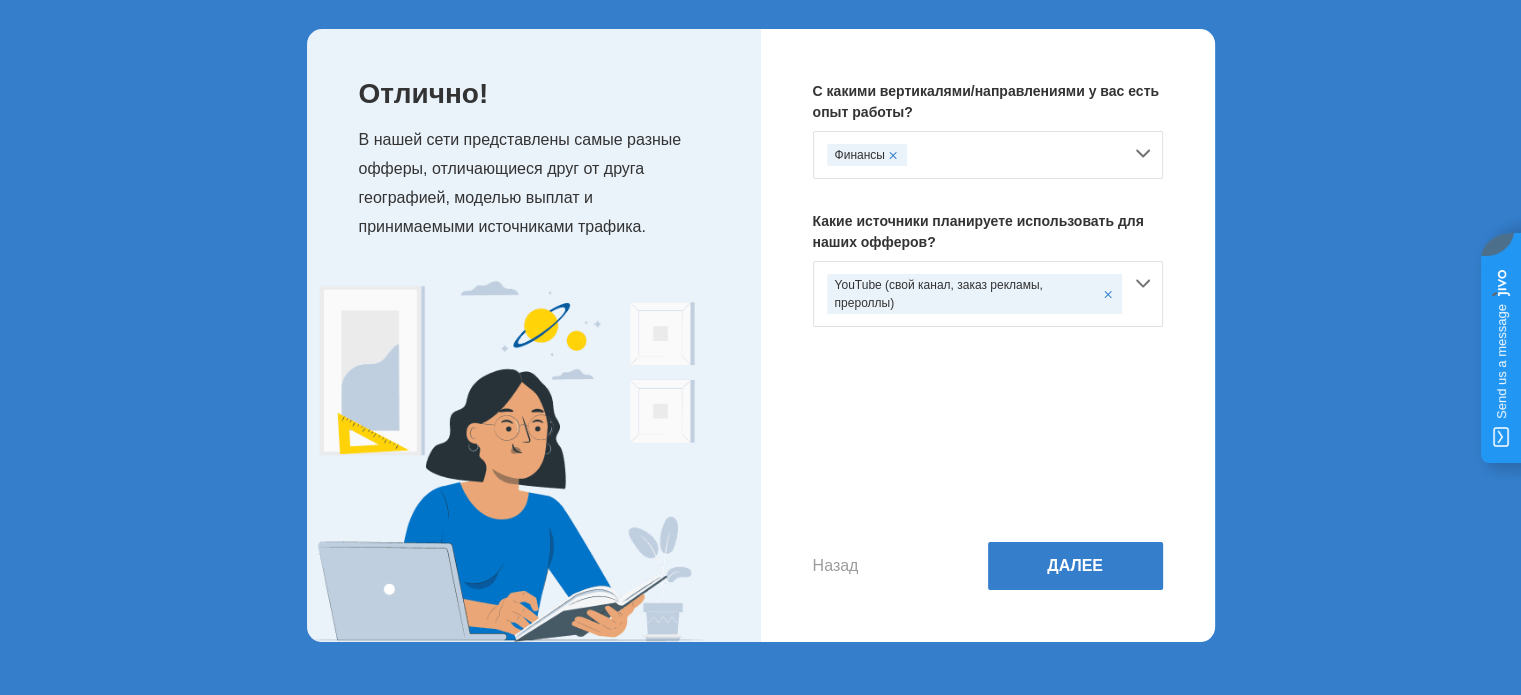 scroll, scrollTop: 92, scrollLeft: 0, axis: vertical 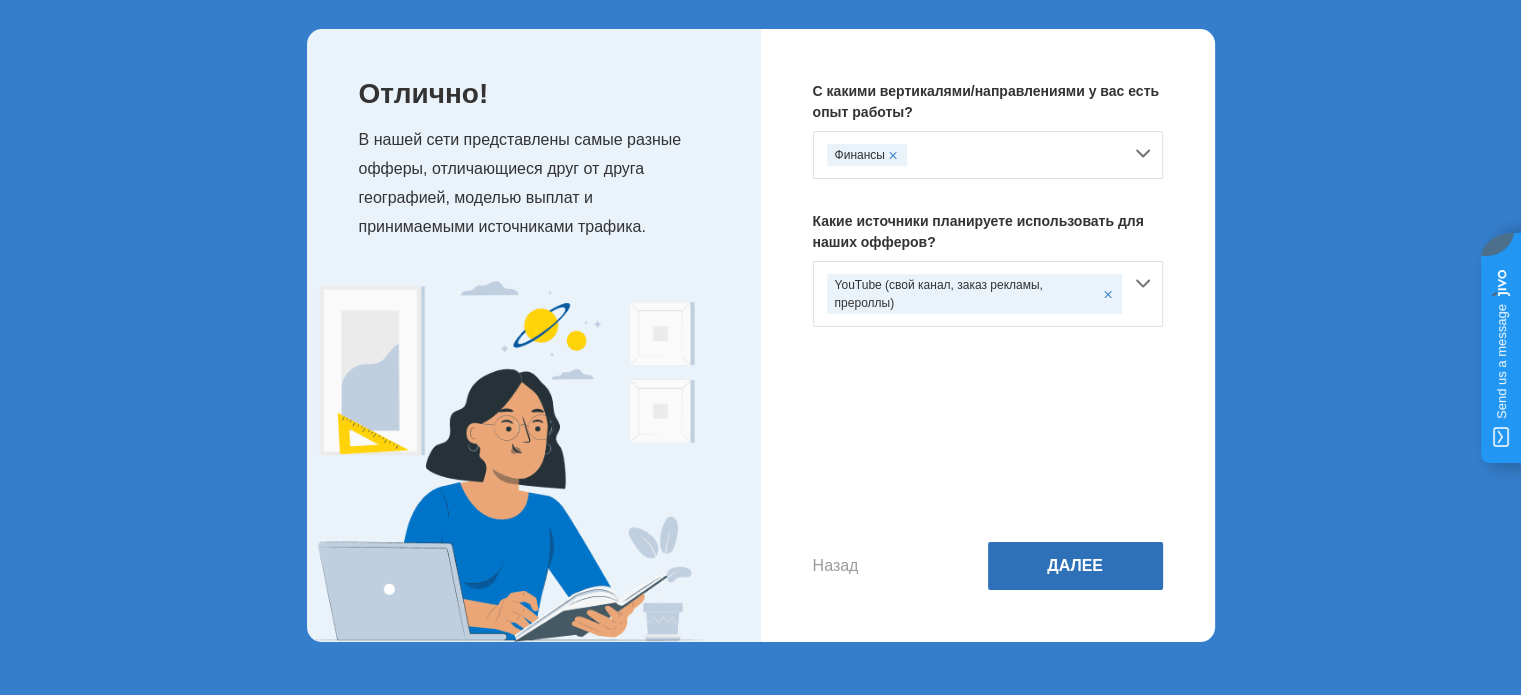 click on "Далее" at bounding box center (1075, 566) 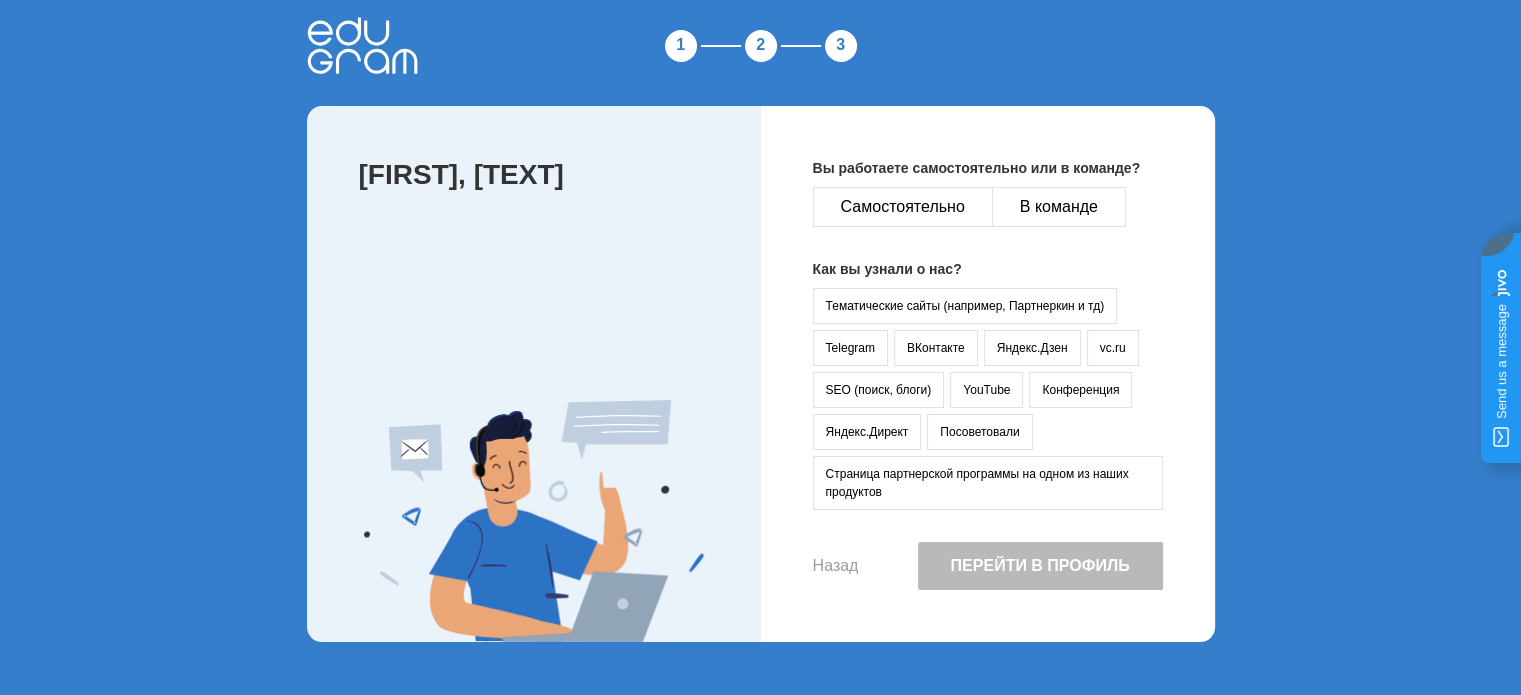 scroll, scrollTop: 72, scrollLeft: 0, axis: vertical 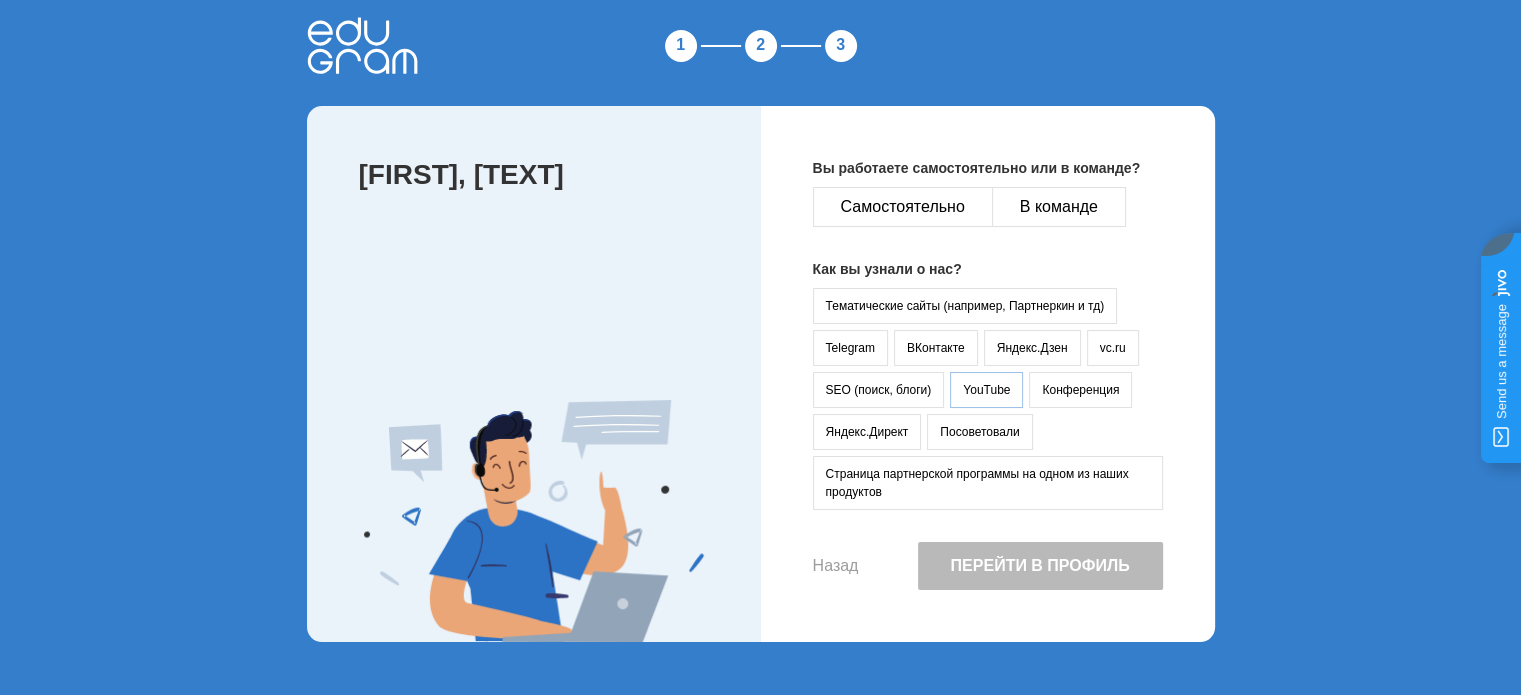 click on "YouTube" at bounding box center [986, 390] 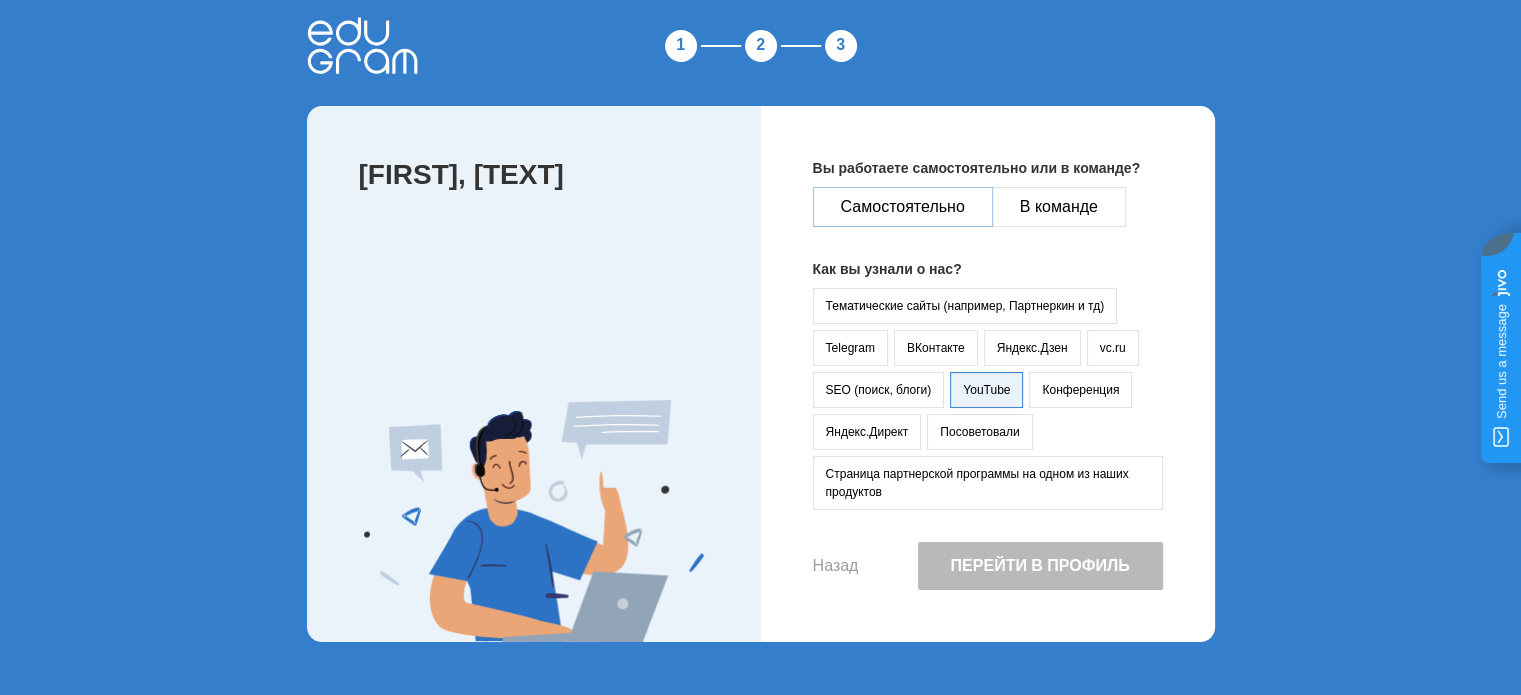 click on "Самостоятельно" at bounding box center (903, 207) 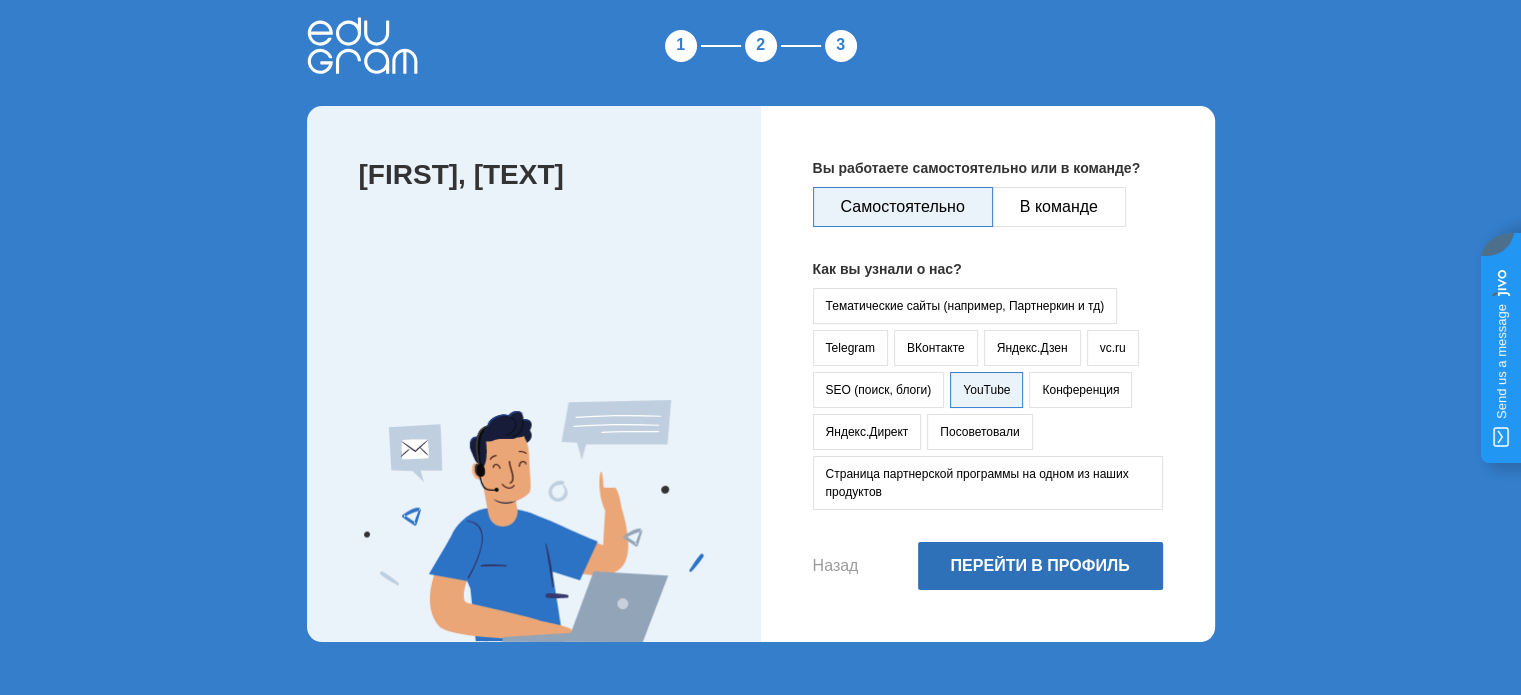 click on "Перейти в профиль" at bounding box center [1040, 566] 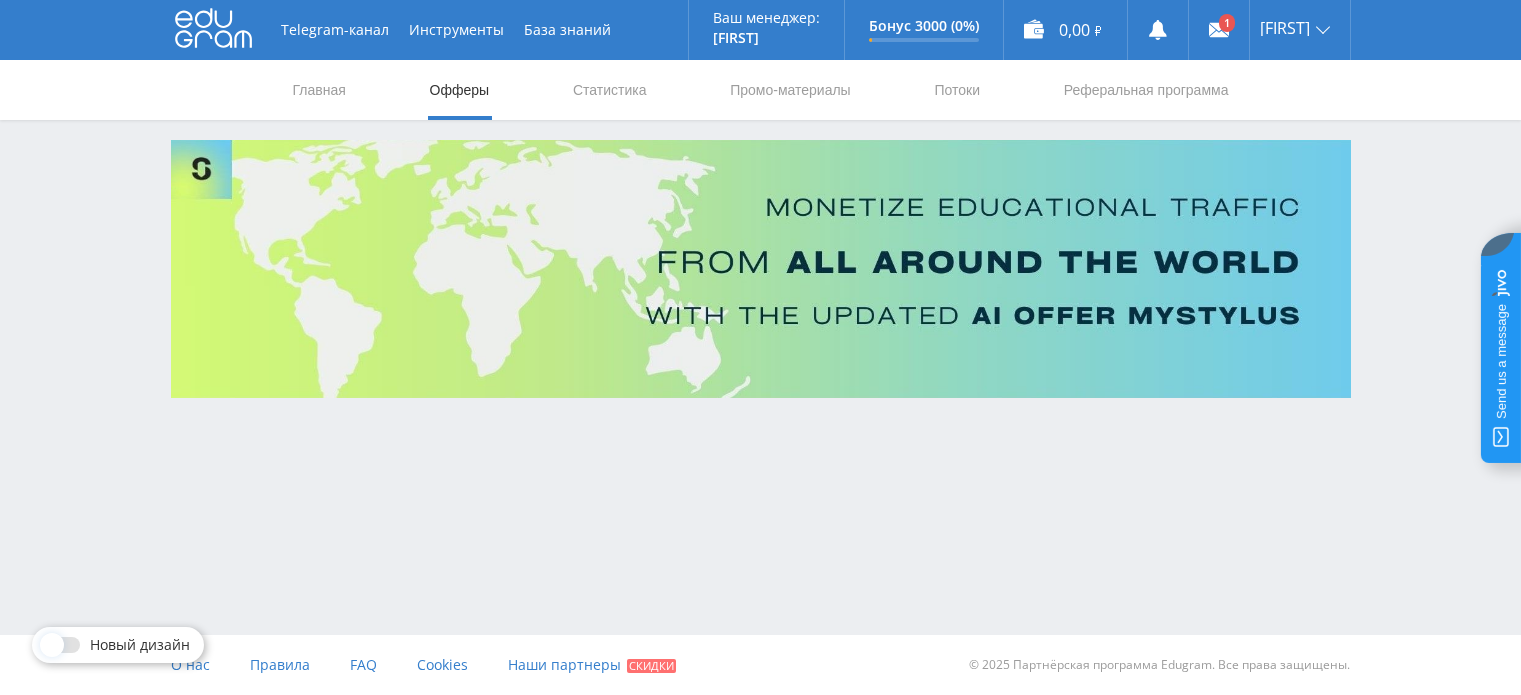 scroll, scrollTop: 0, scrollLeft: 0, axis: both 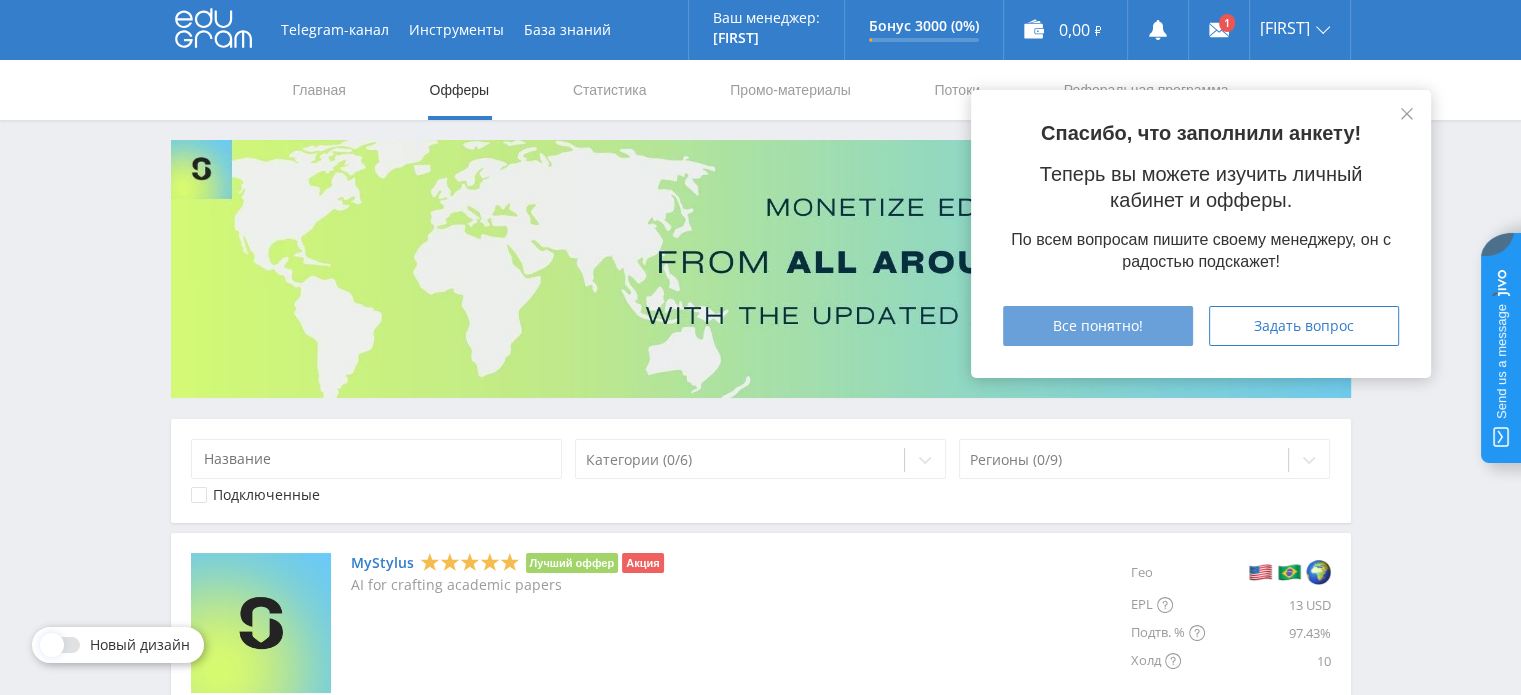 click on "Все понятно!" at bounding box center [1098, 326] 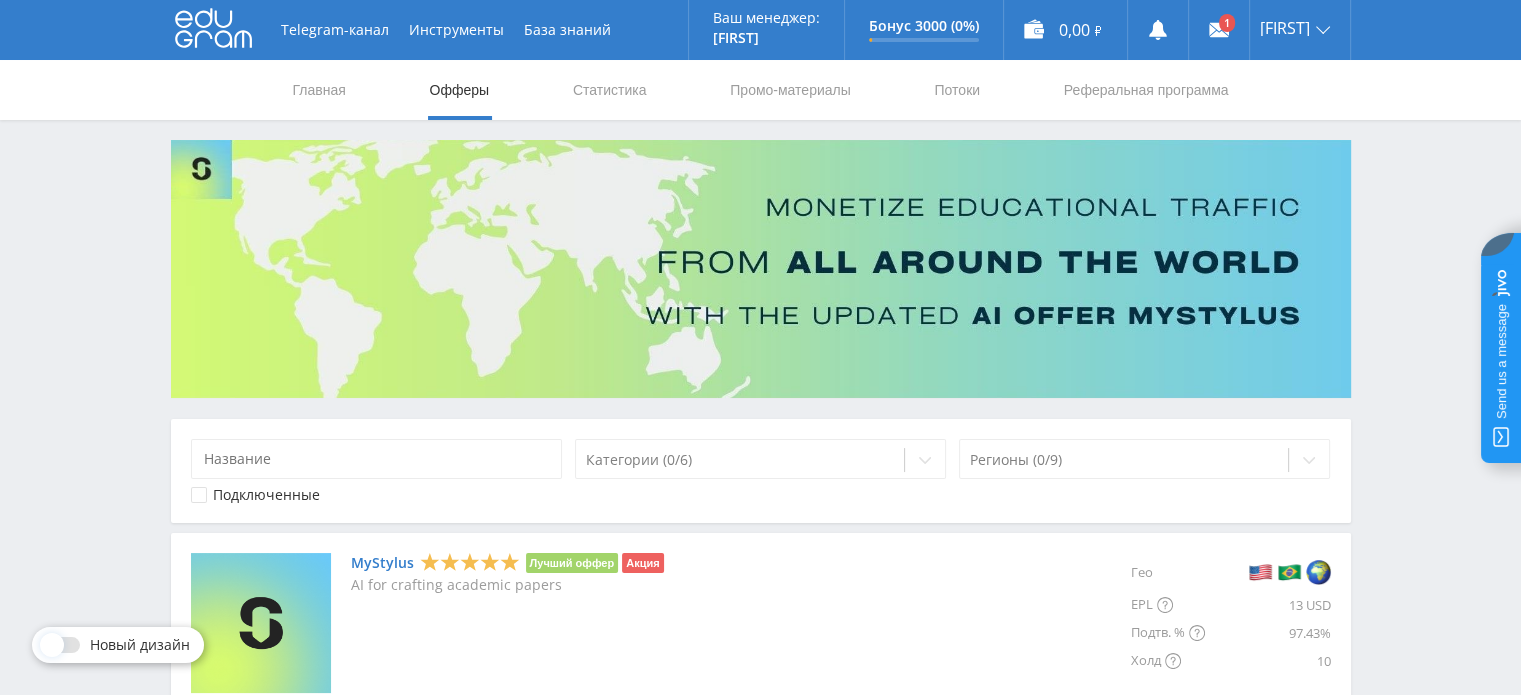 click on "Офферы" at bounding box center (460, 90) 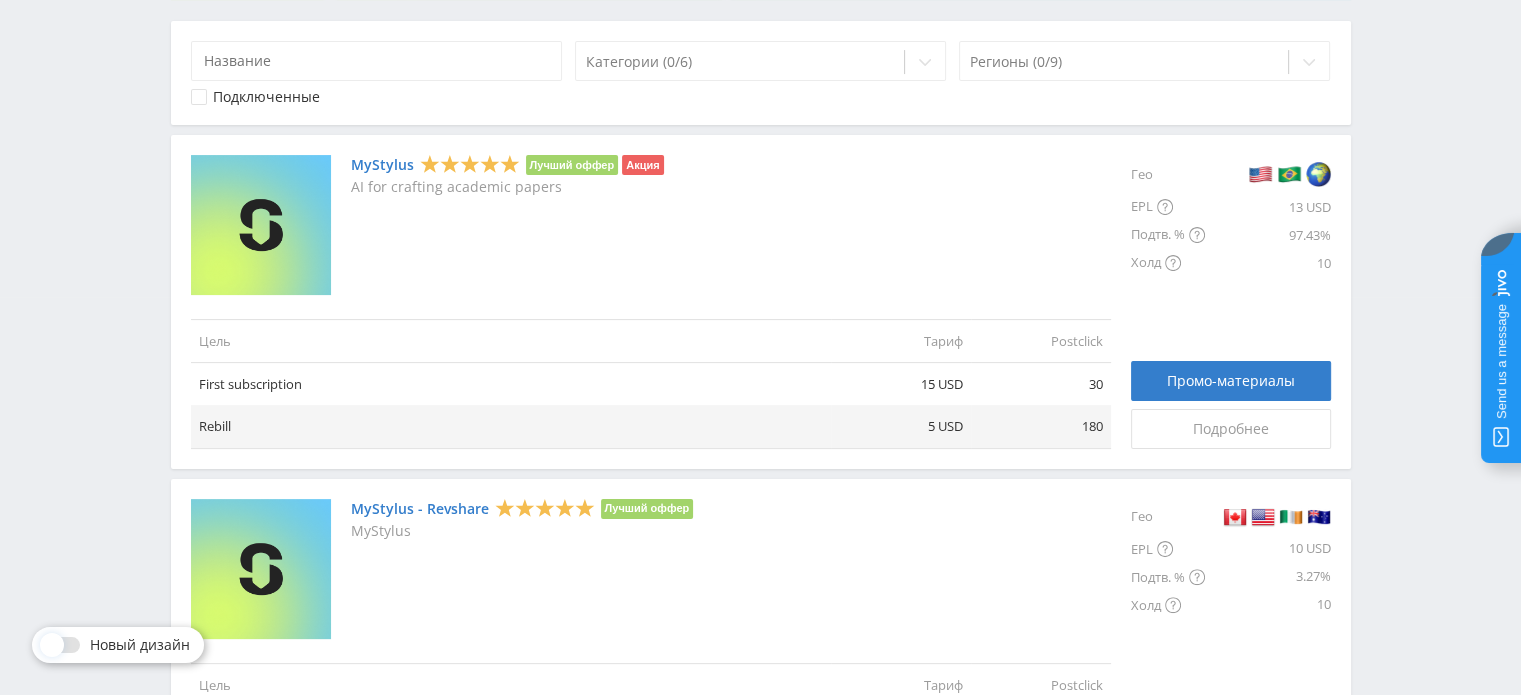 scroll, scrollTop: 400, scrollLeft: 0, axis: vertical 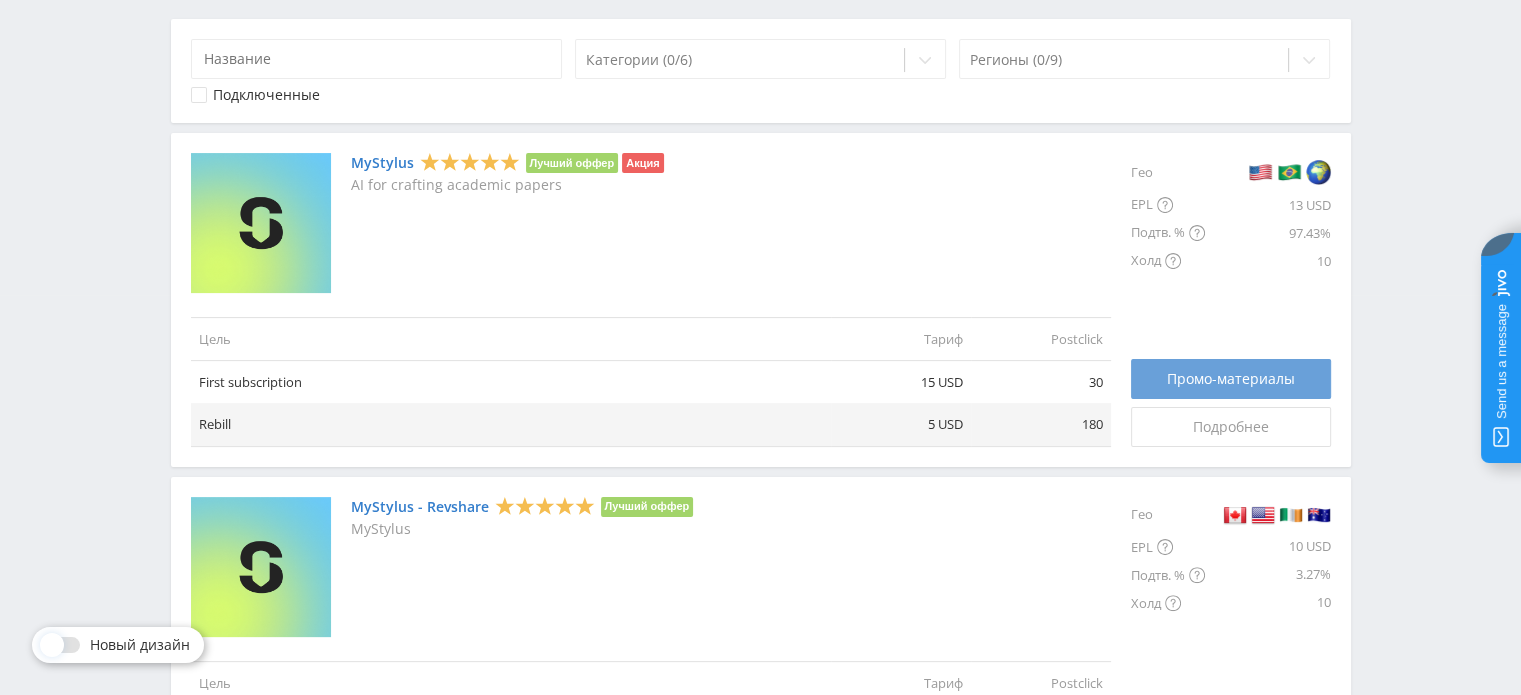 click on "Промо-материалы" at bounding box center (1231, 379) 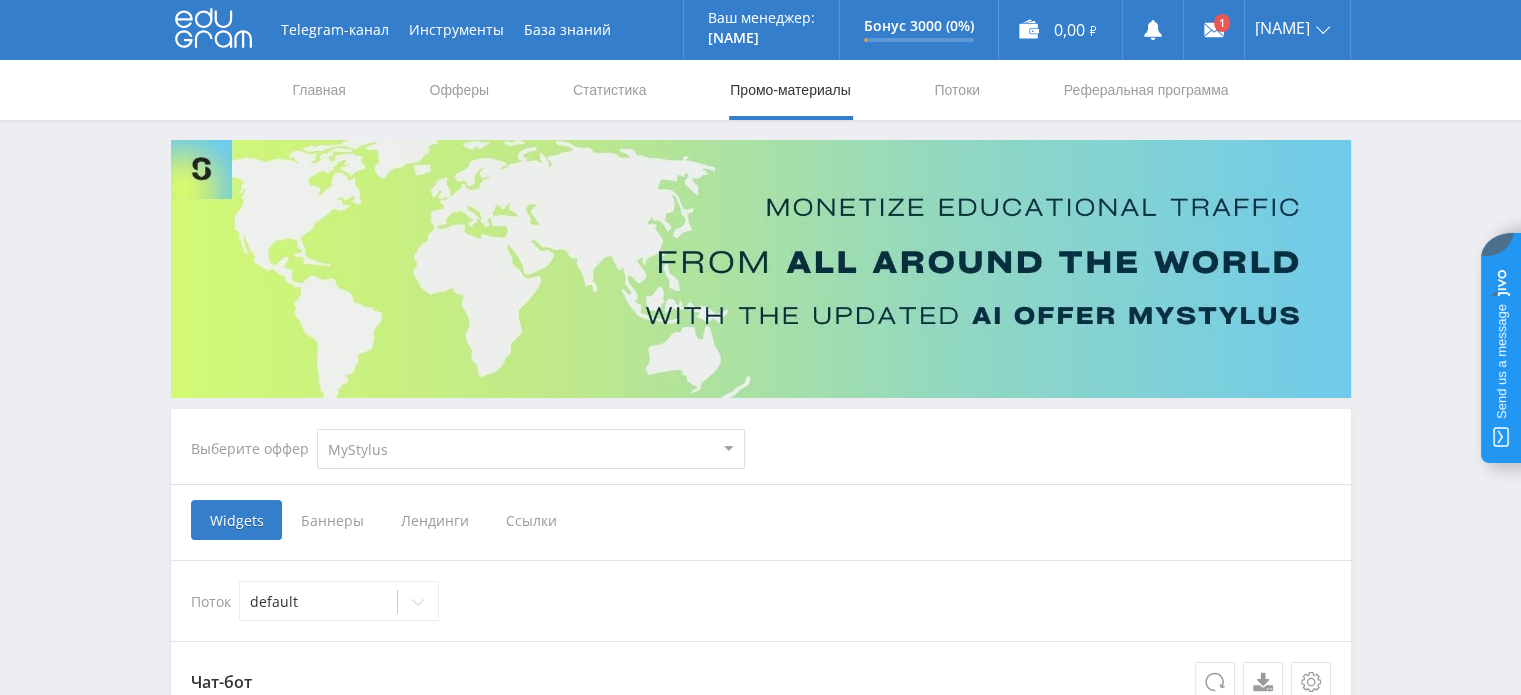 scroll, scrollTop: 100, scrollLeft: 0, axis: vertical 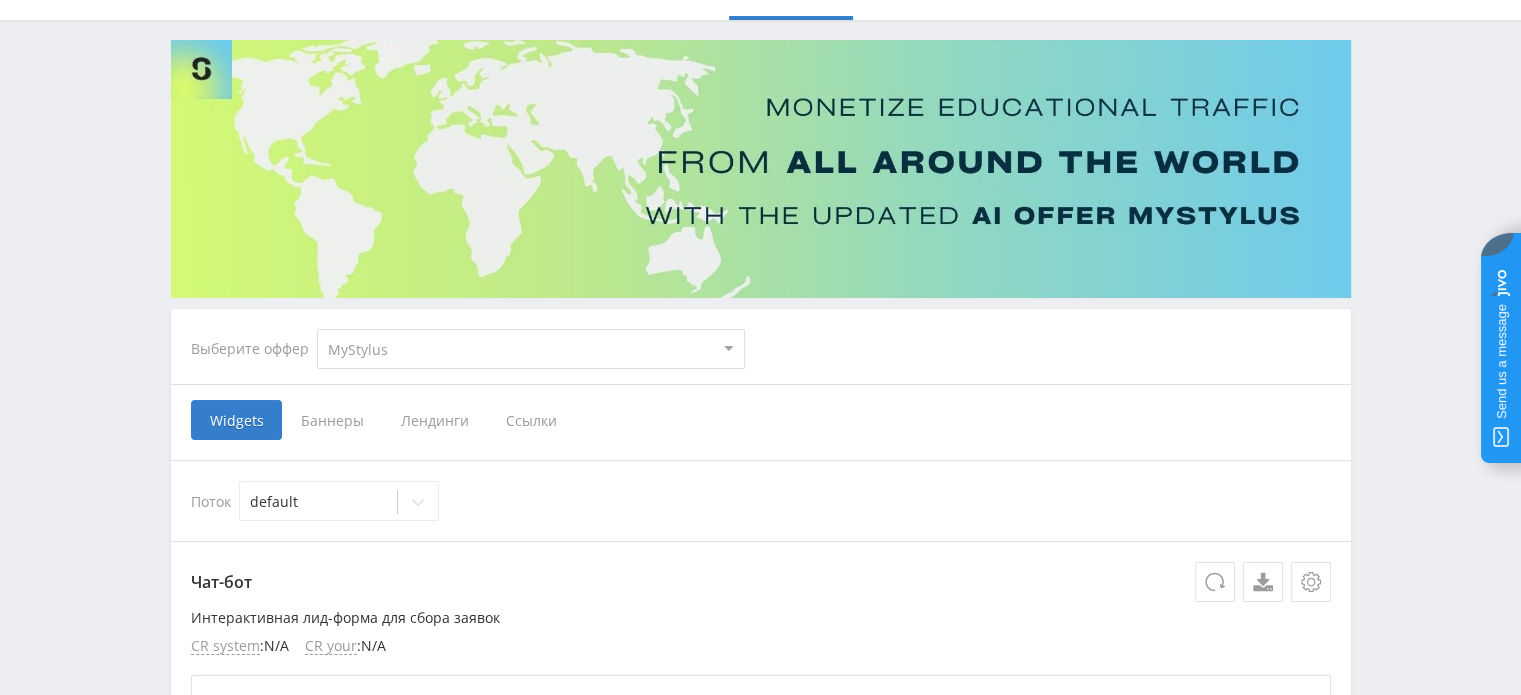 click on "Ссылки" at bounding box center (531, 420) 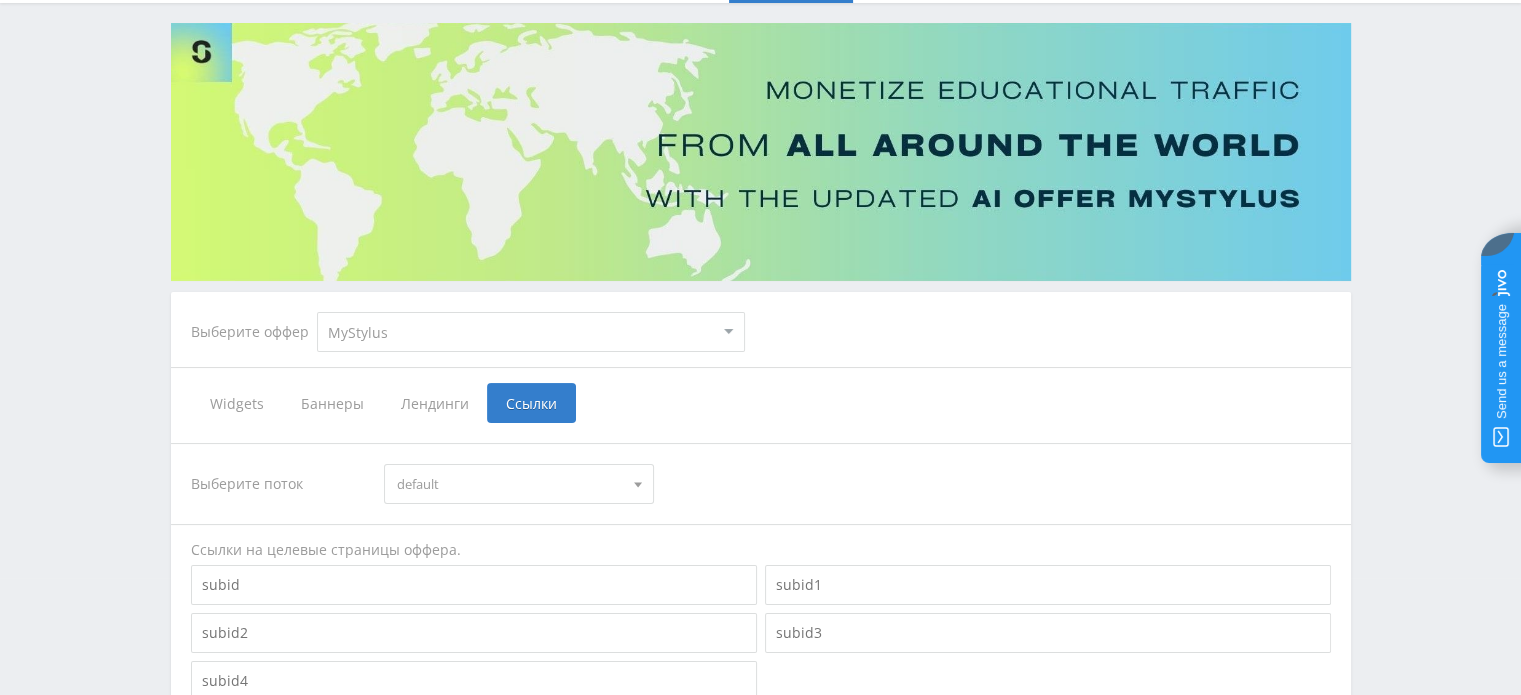 scroll, scrollTop: 0, scrollLeft: 0, axis: both 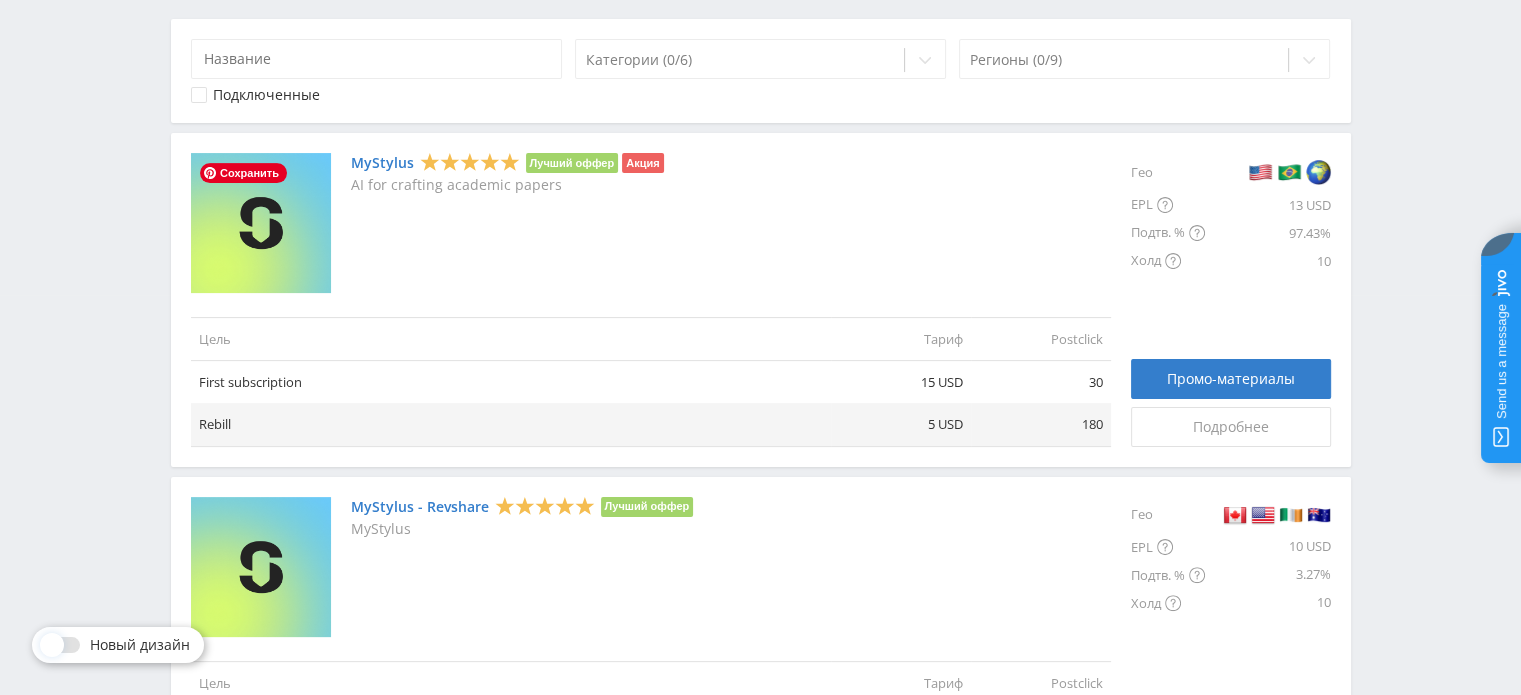 click at bounding box center [261, 223] 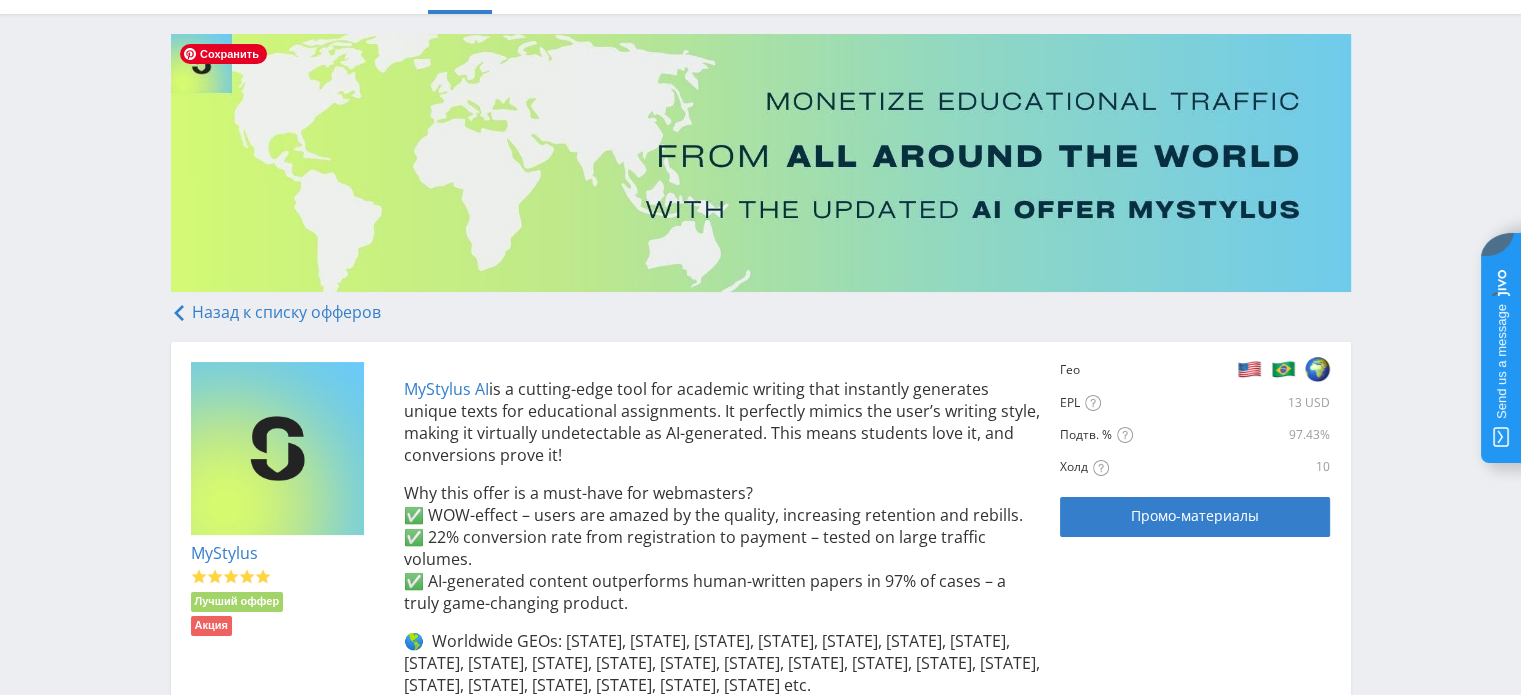 scroll, scrollTop: 300, scrollLeft: 0, axis: vertical 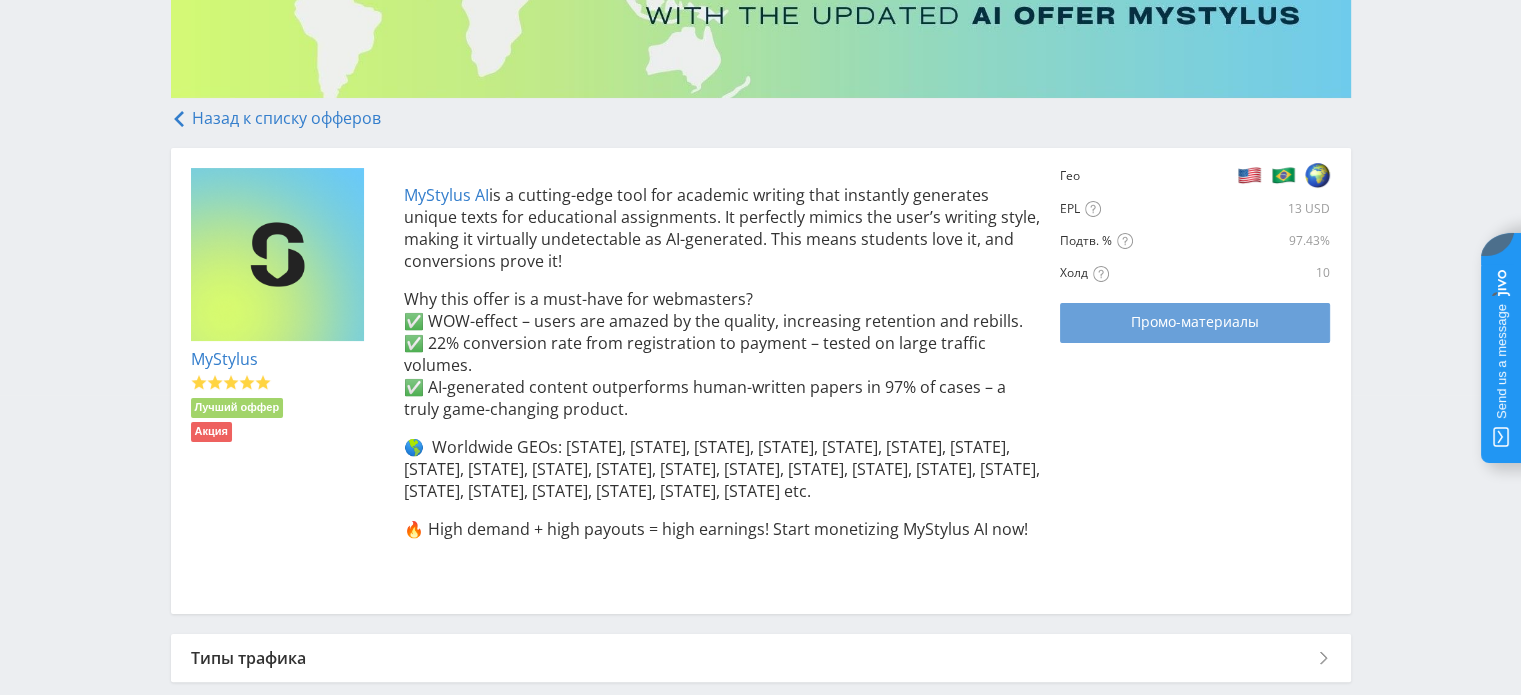 click on "Промо-материалы" at bounding box center [1195, 322] 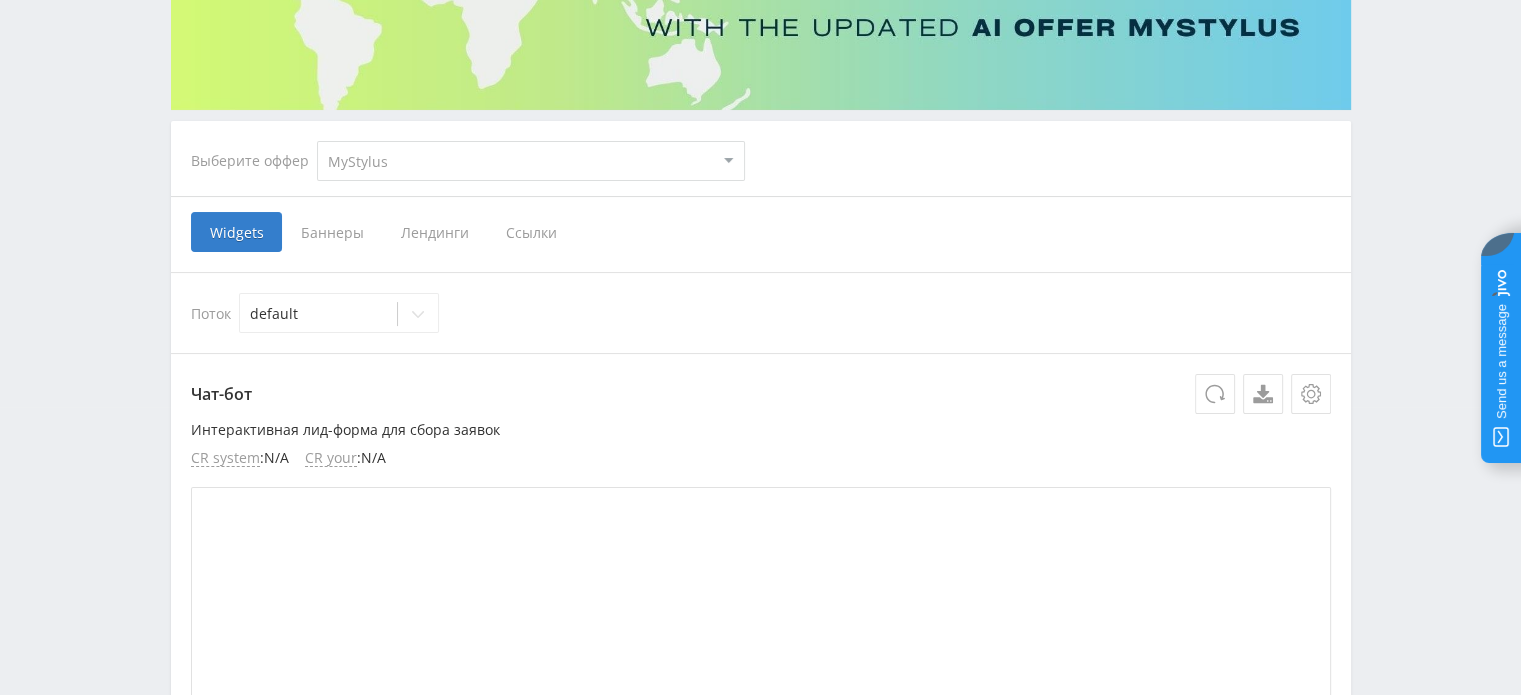 scroll, scrollTop: 500, scrollLeft: 0, axis: vertical 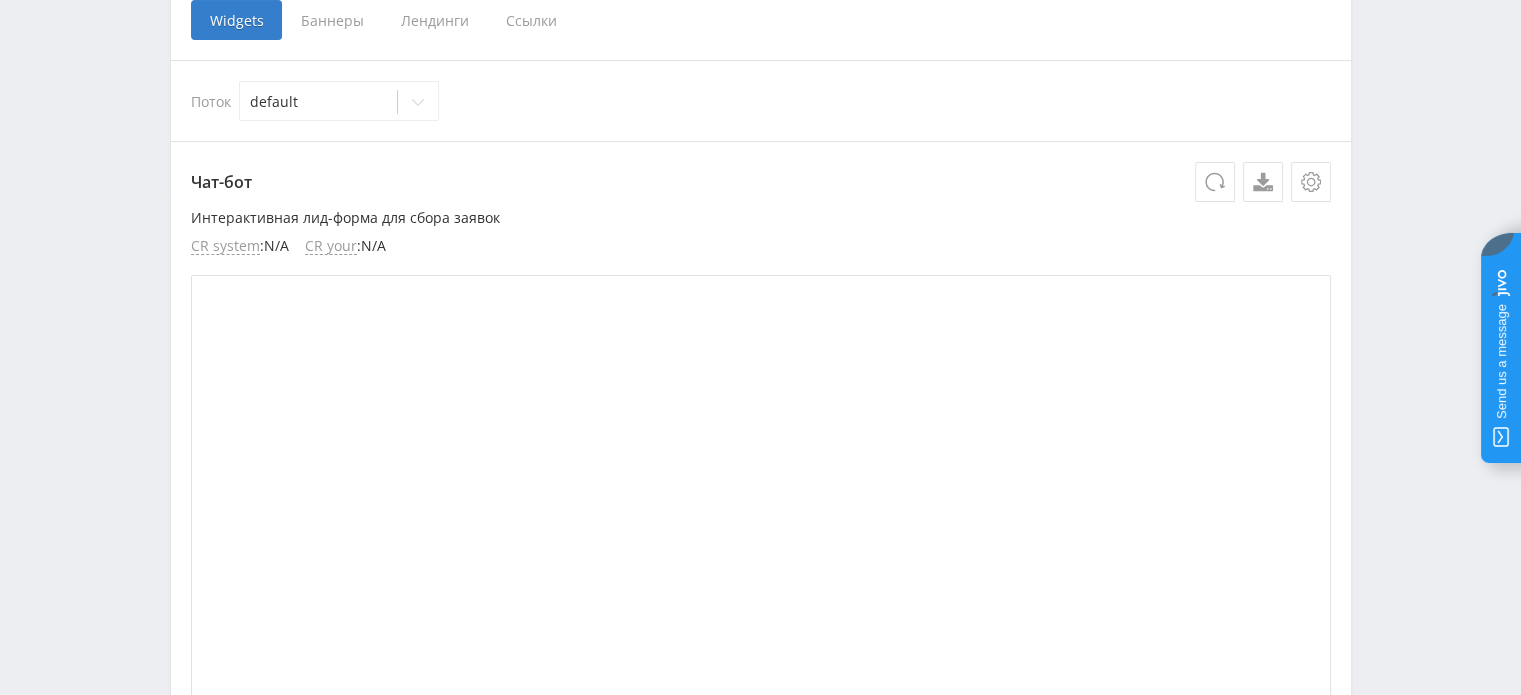 click on "Ссылки" at bounding box center (531, 20) 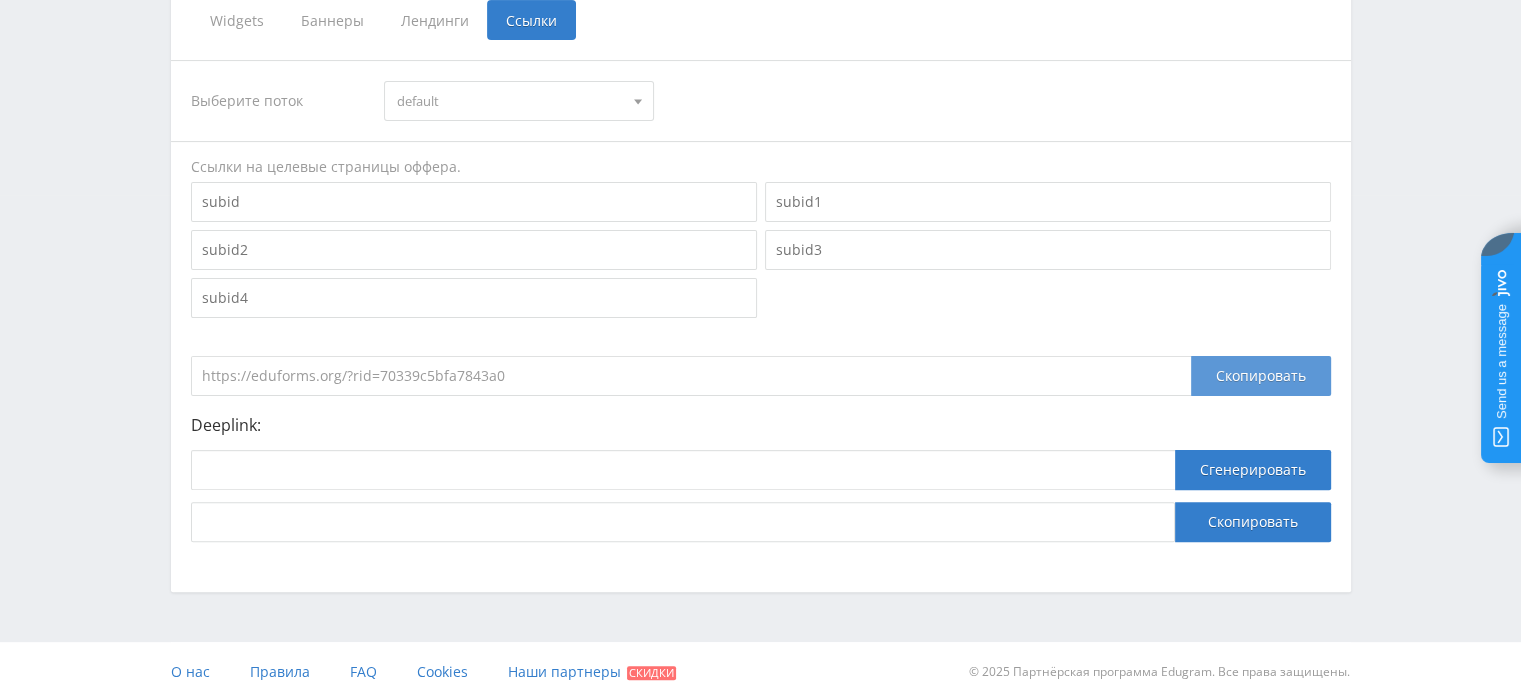 click on "Скопировать" at bounding box center [1261, 376] 